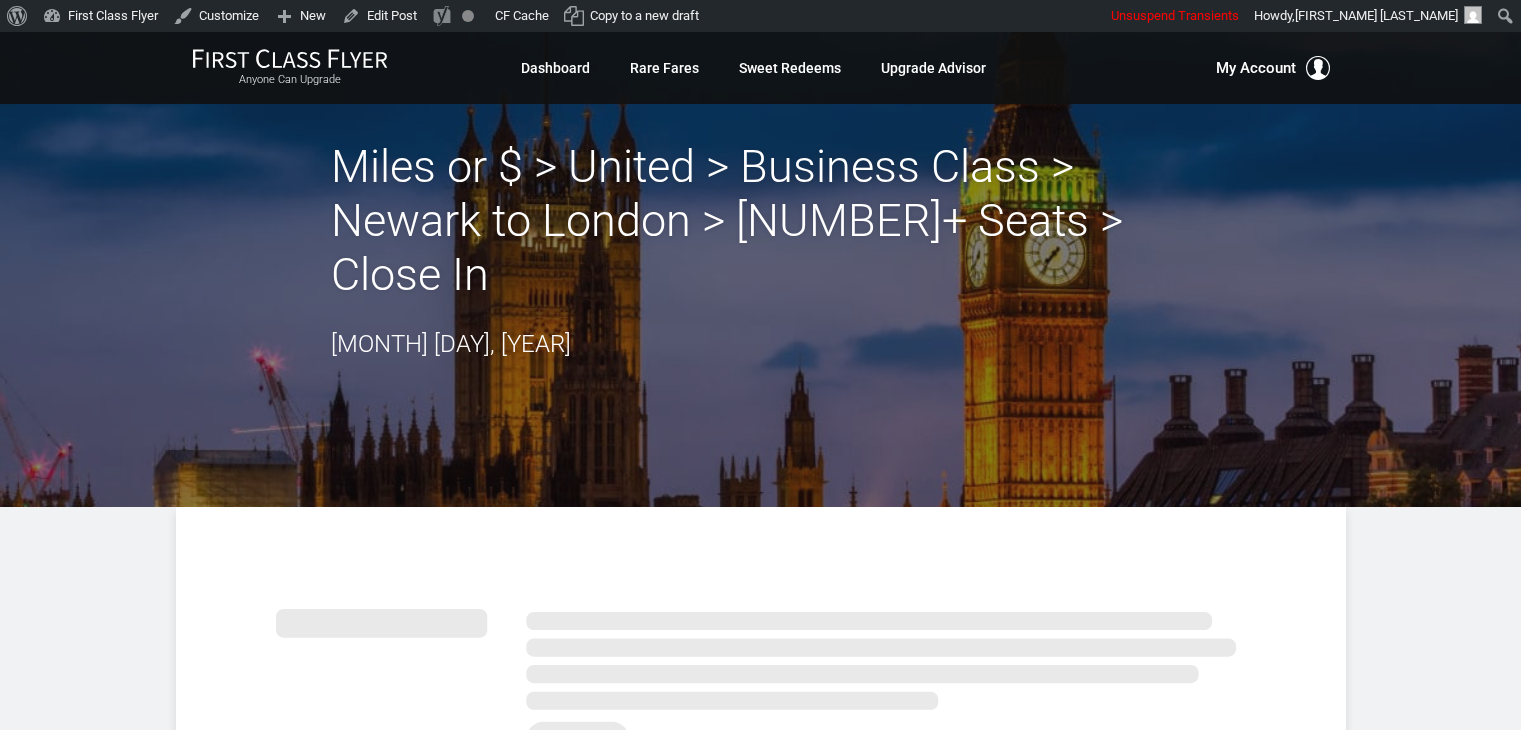 scroll, scrollTop: 0, scrollLeft: 0, axis: both 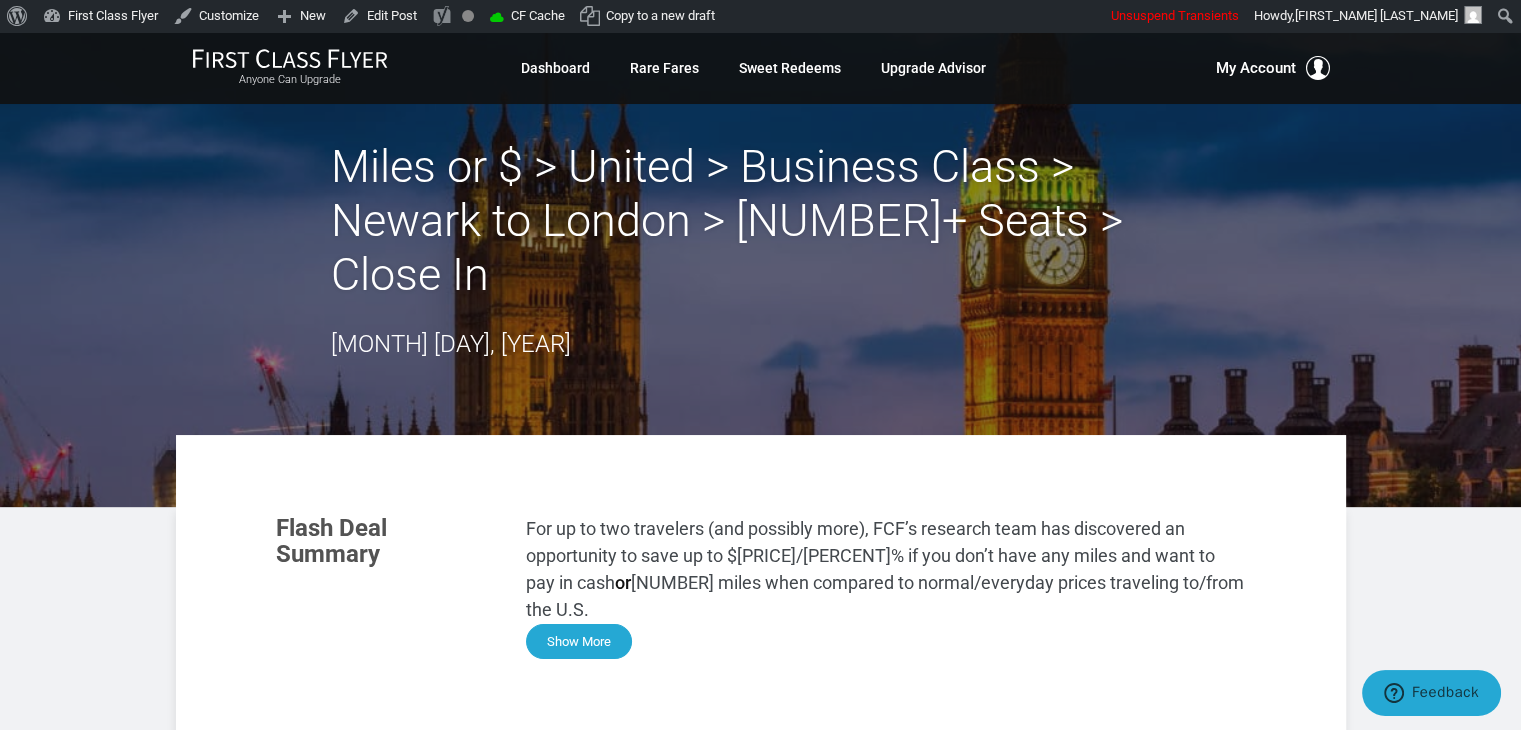 click on "Show More" at bounding box center [579, 641] 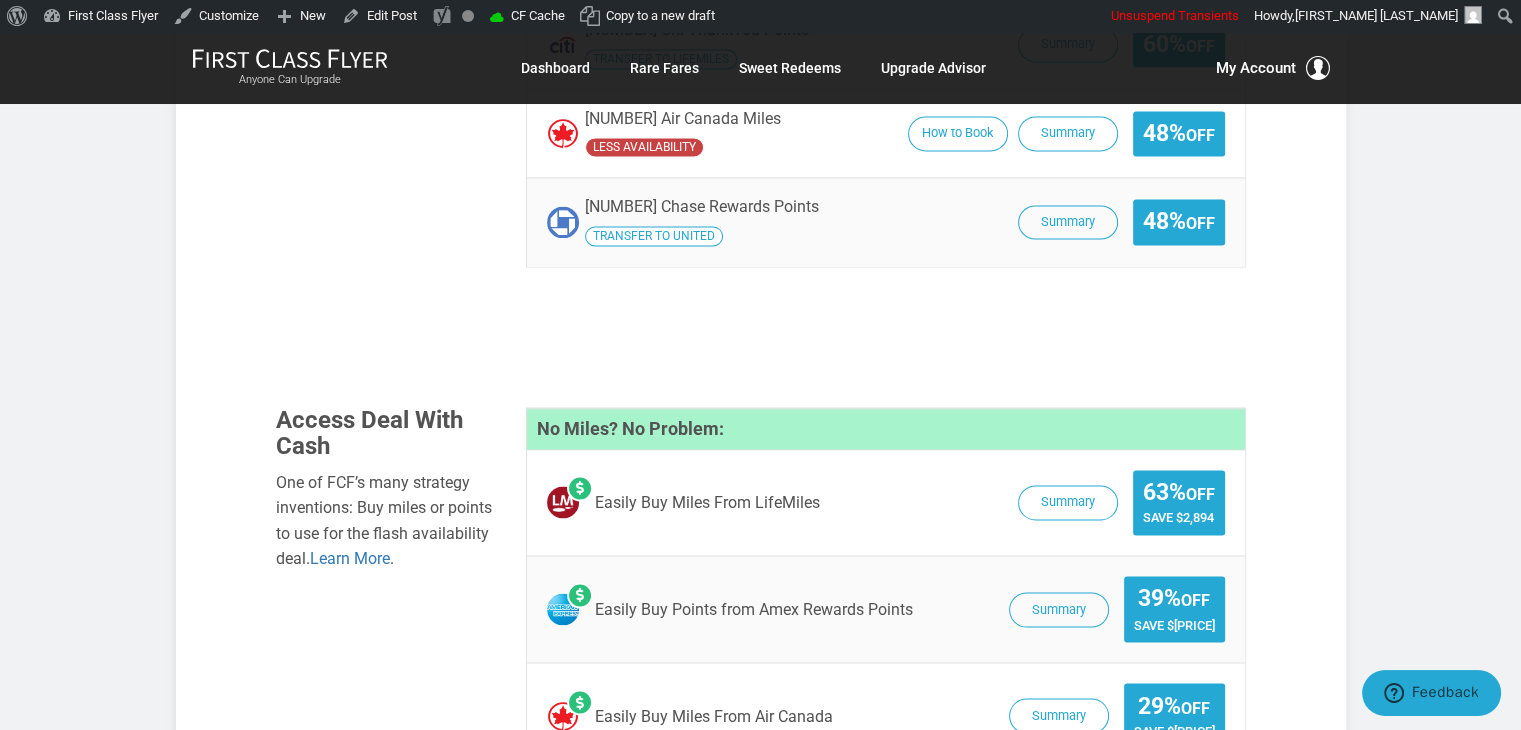scroll, scrollTop: 3180, scrollLeft: 0, axis: vertical 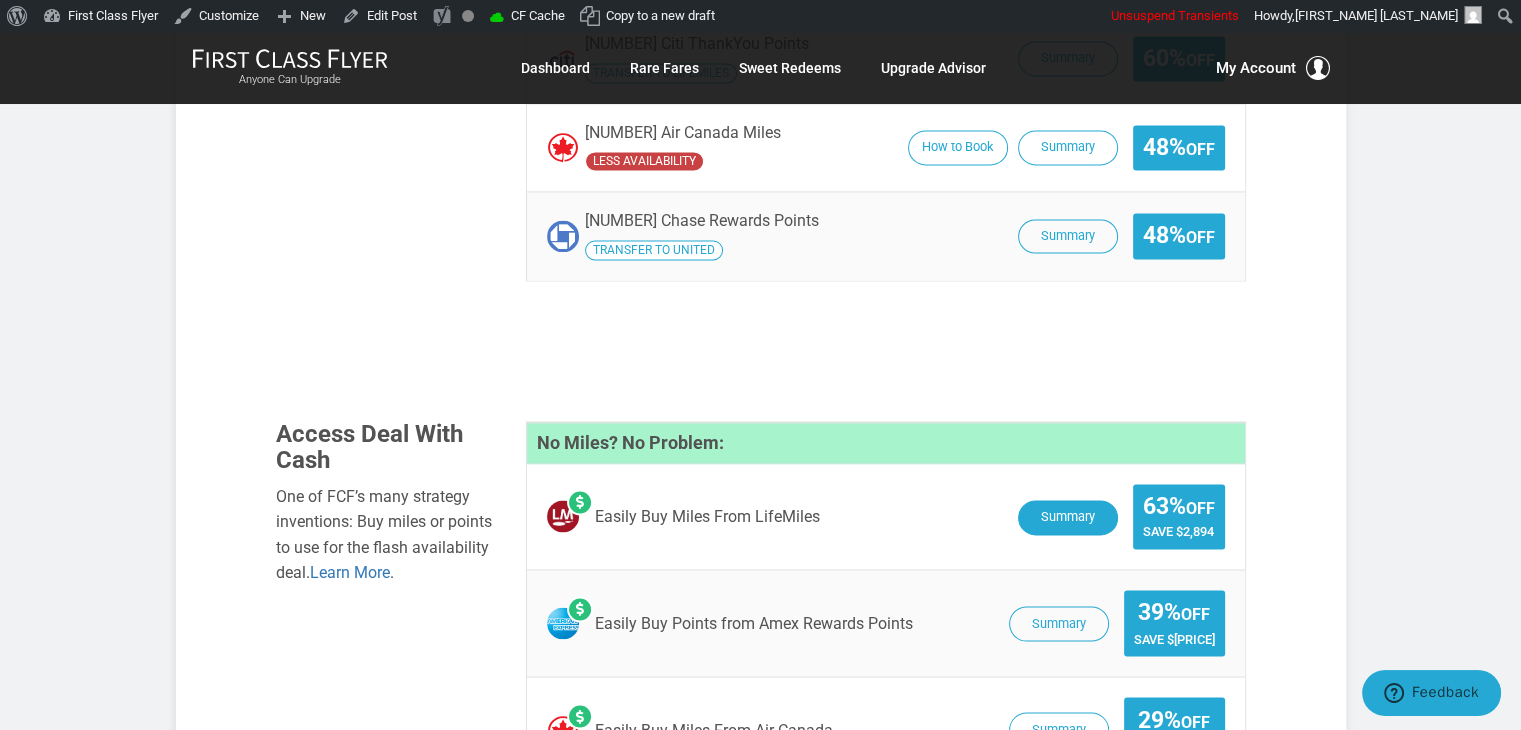 click on "Summary" at bounding box center (1068, 517) 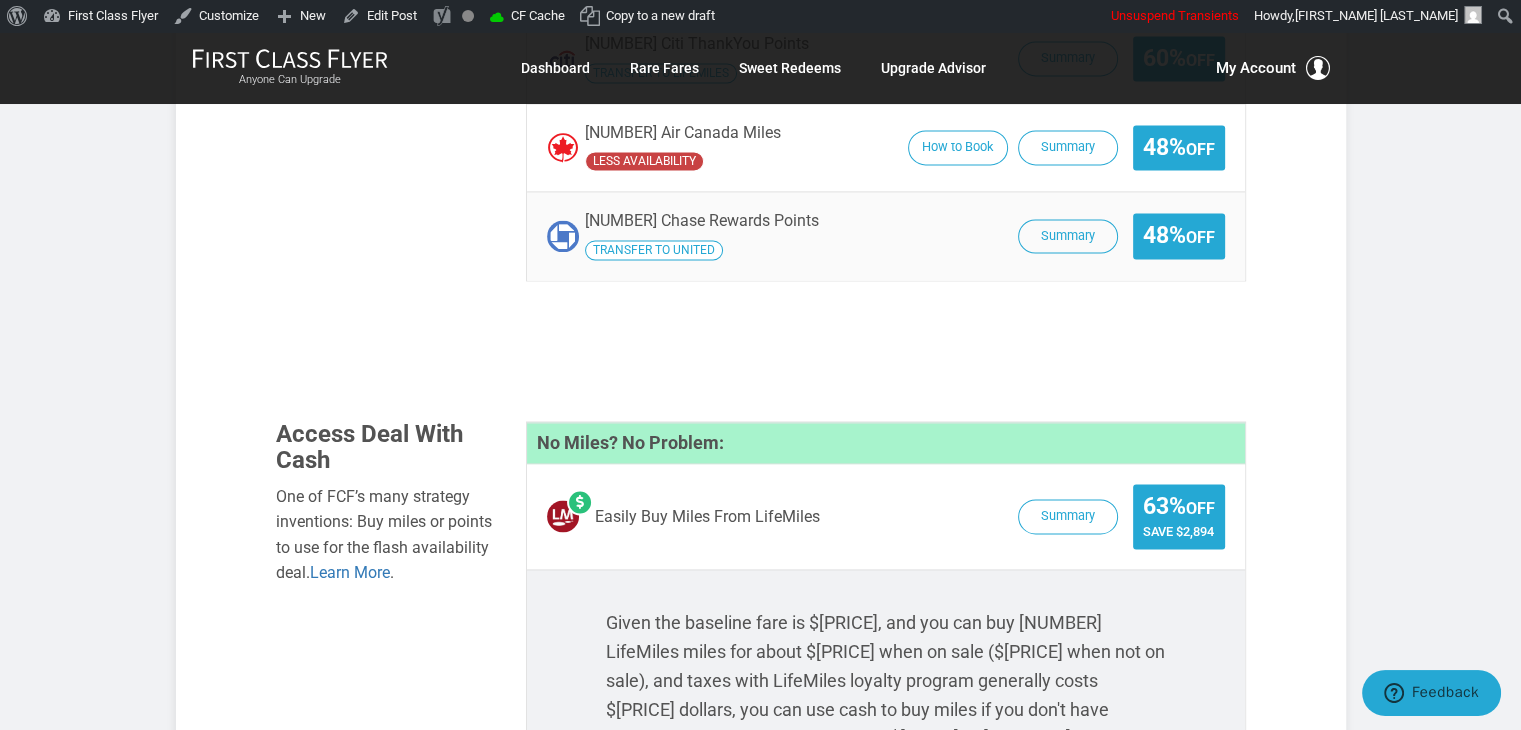click on "Summary [PERCENT]% Off Save $[PRICE]" at bounding box center (1116, 517) 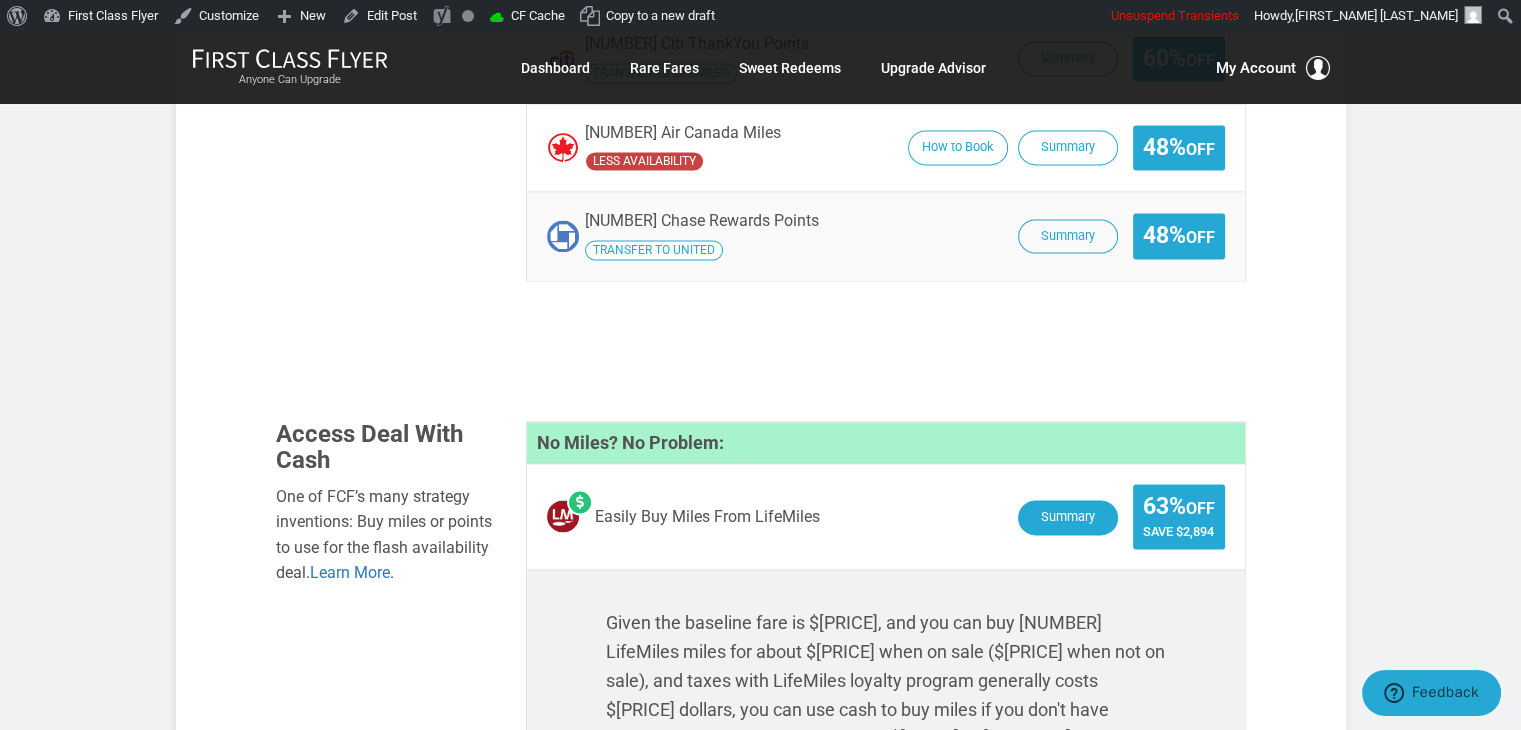 click on "Summary" at bounding box center (1068, 517) 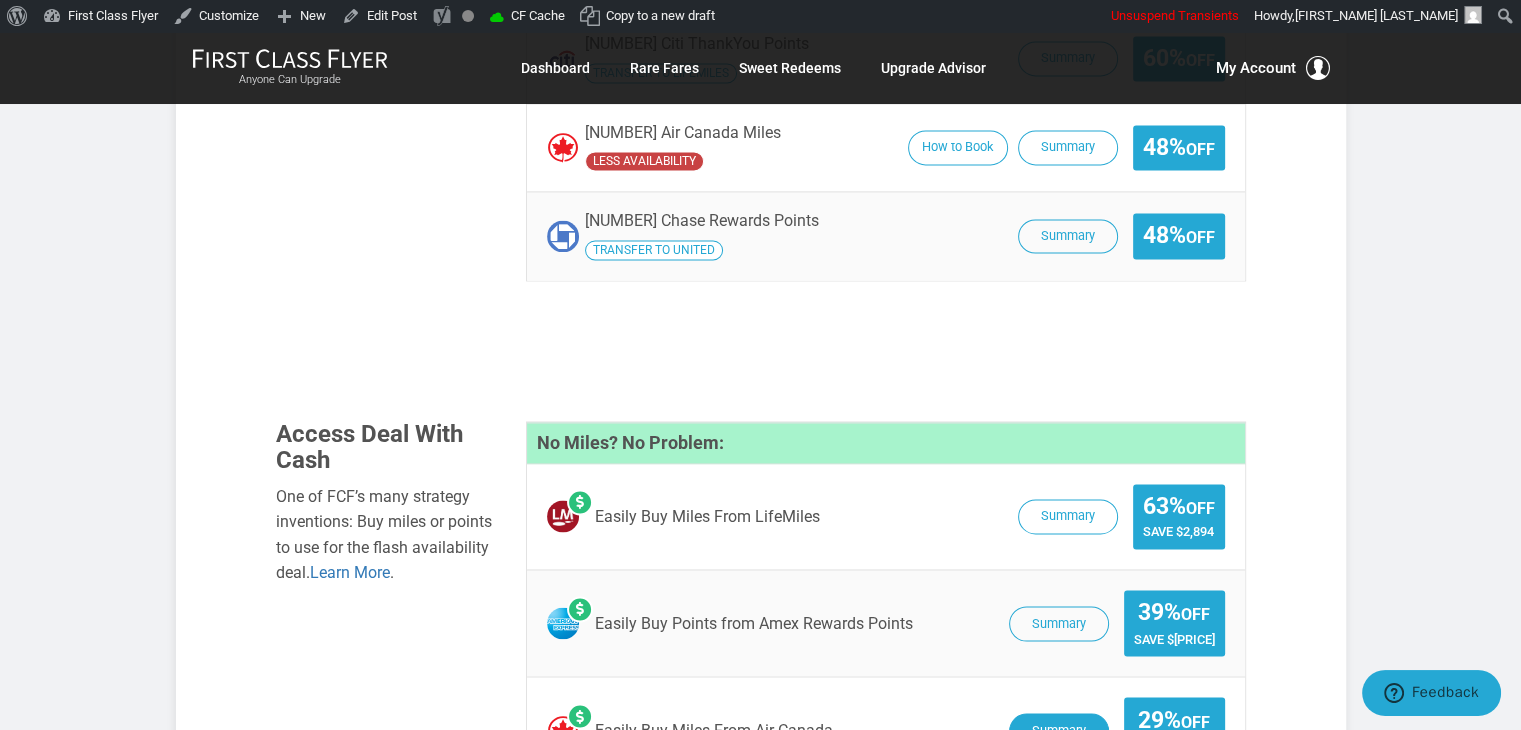 click on "Summary" at bounding box center [1059, 730] 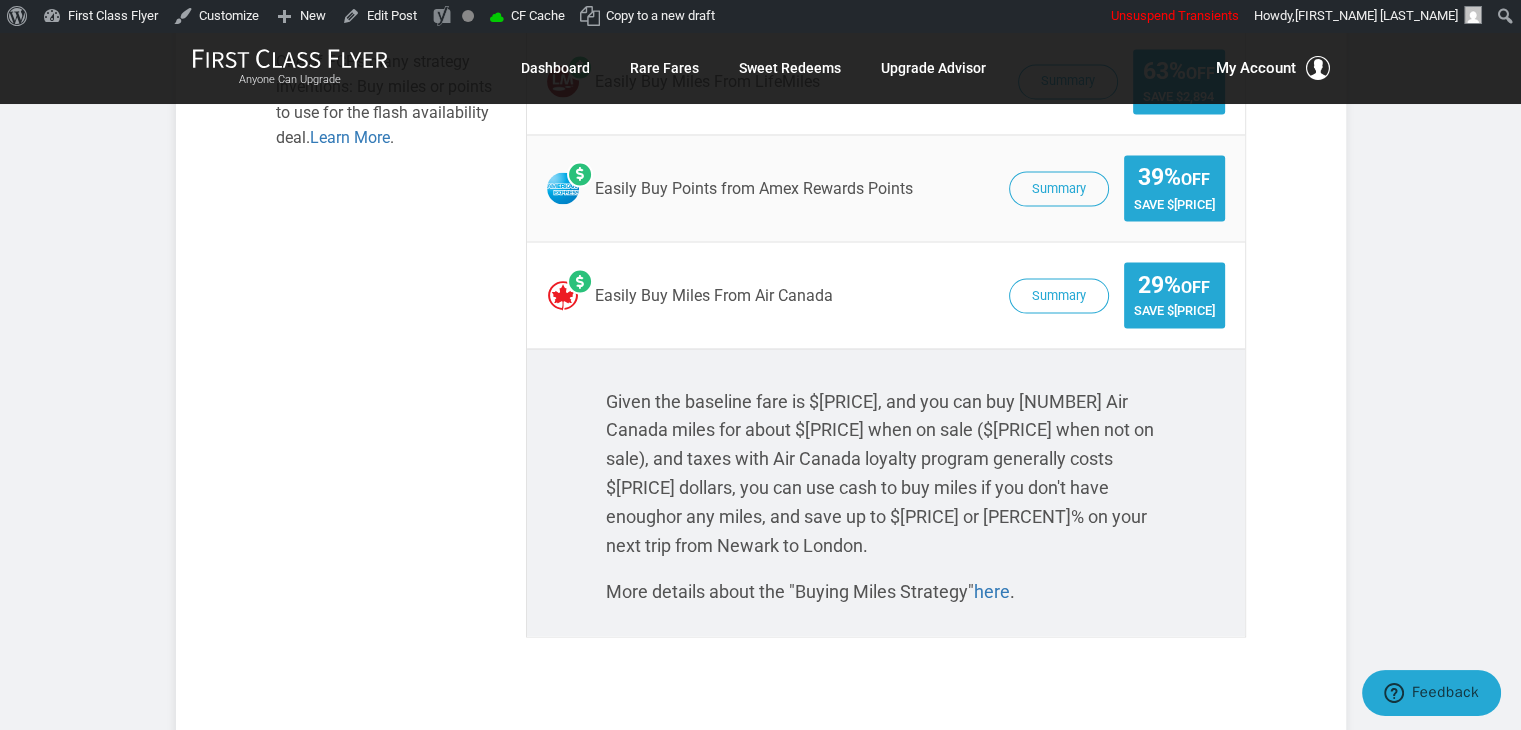 scroll, scrollTop: 3622, scrollLeft: 0, axis: vertical 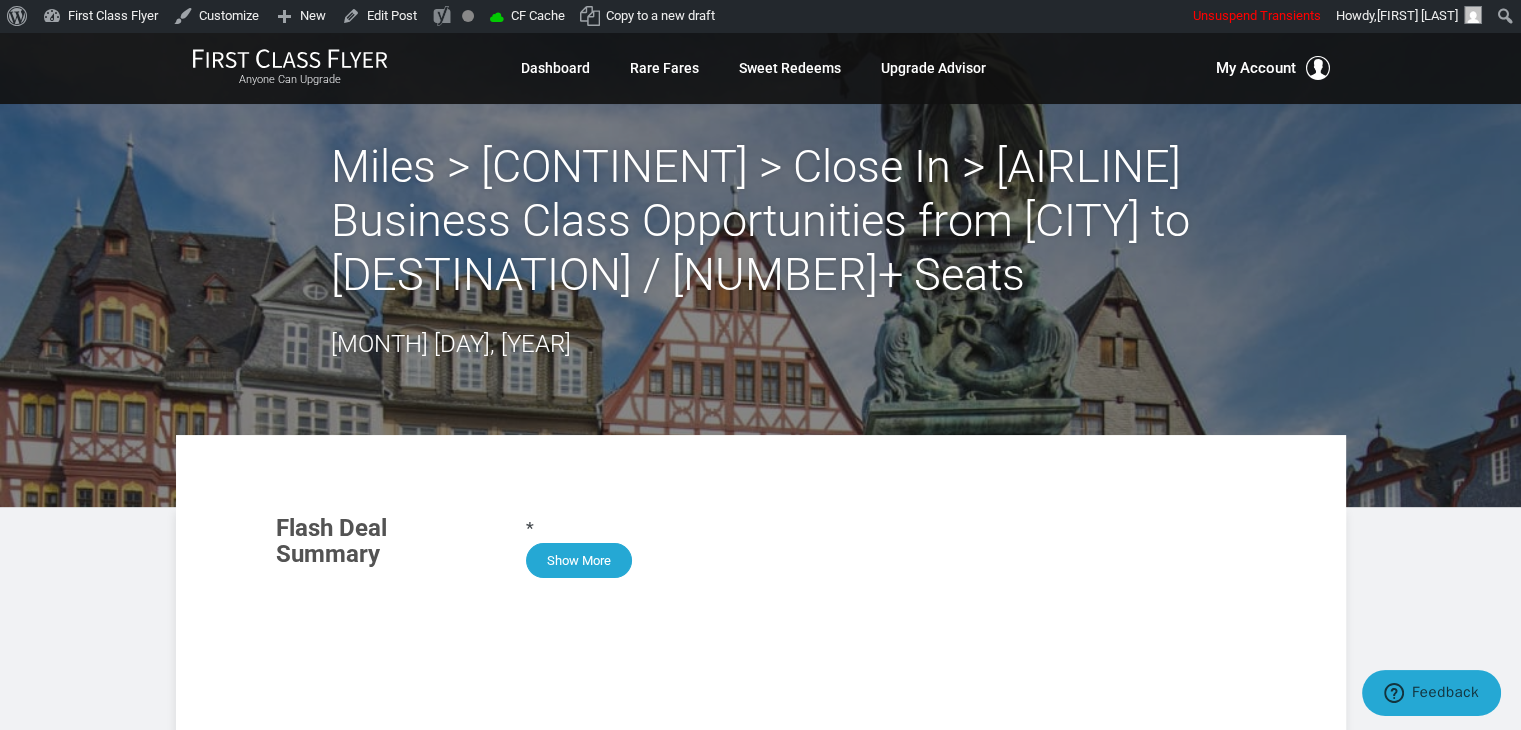 click on "Show More" at bounding box center [579, 560] 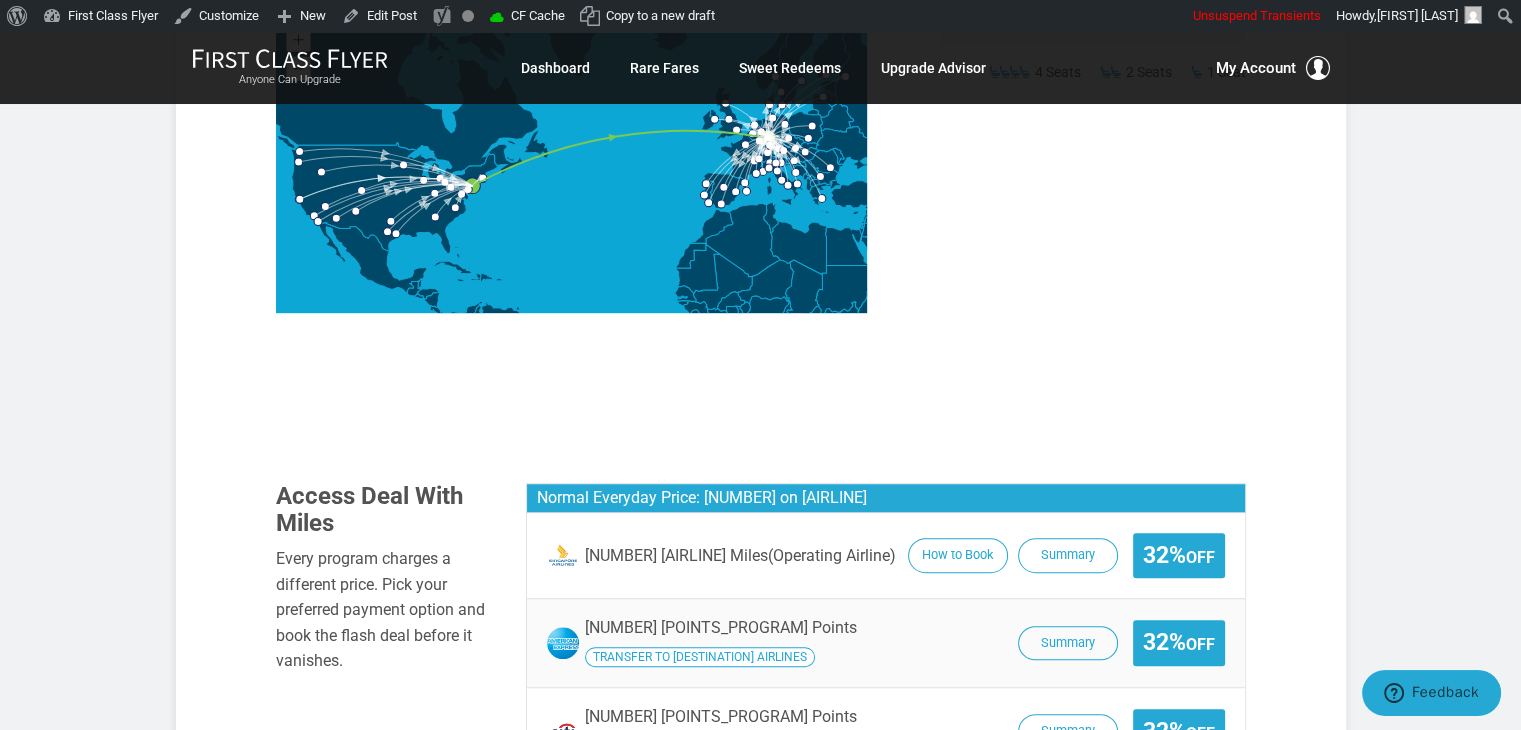 scroll, scrollTop: 1132, scrollLeft: 0, axis: vertical 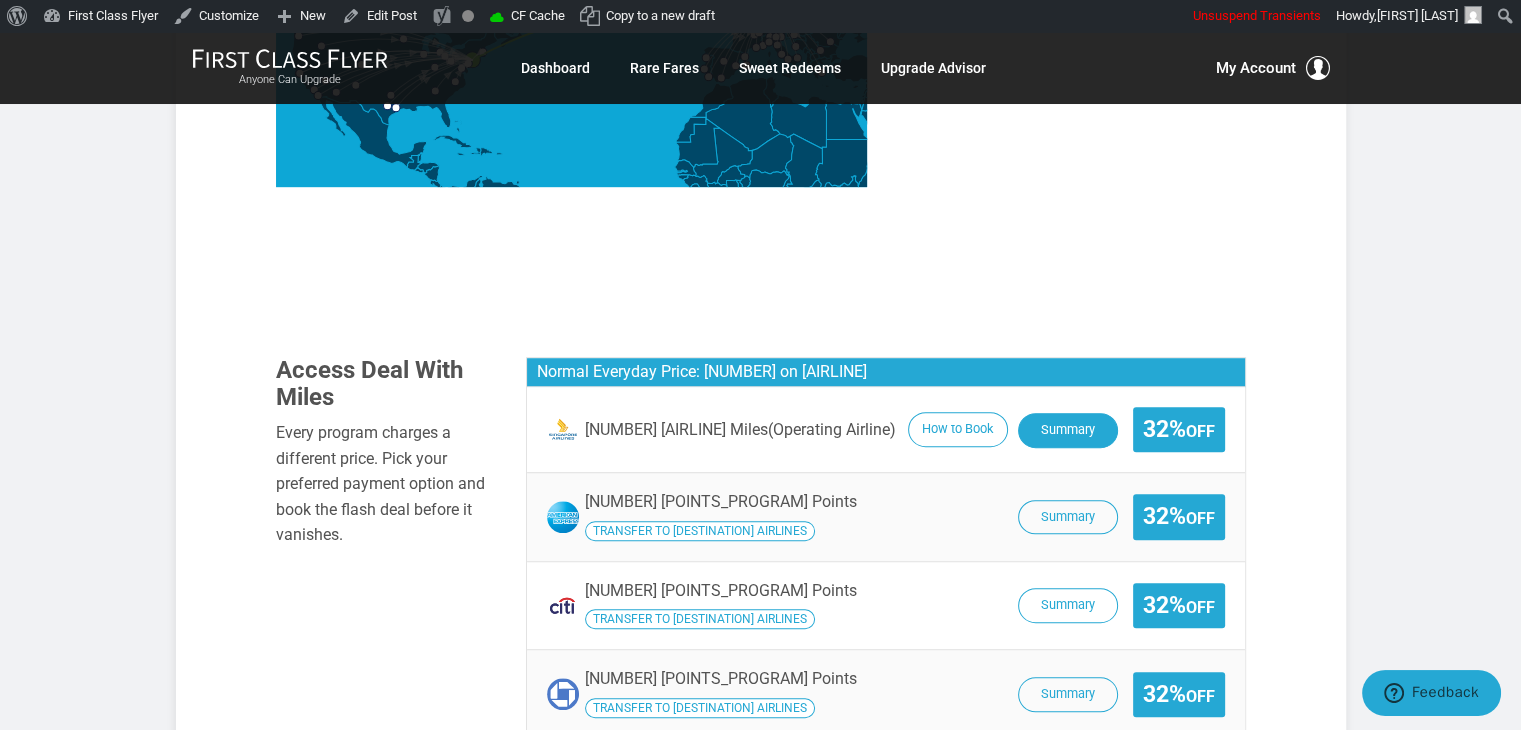 click on "Summary" at bounding box center (1068, 430) 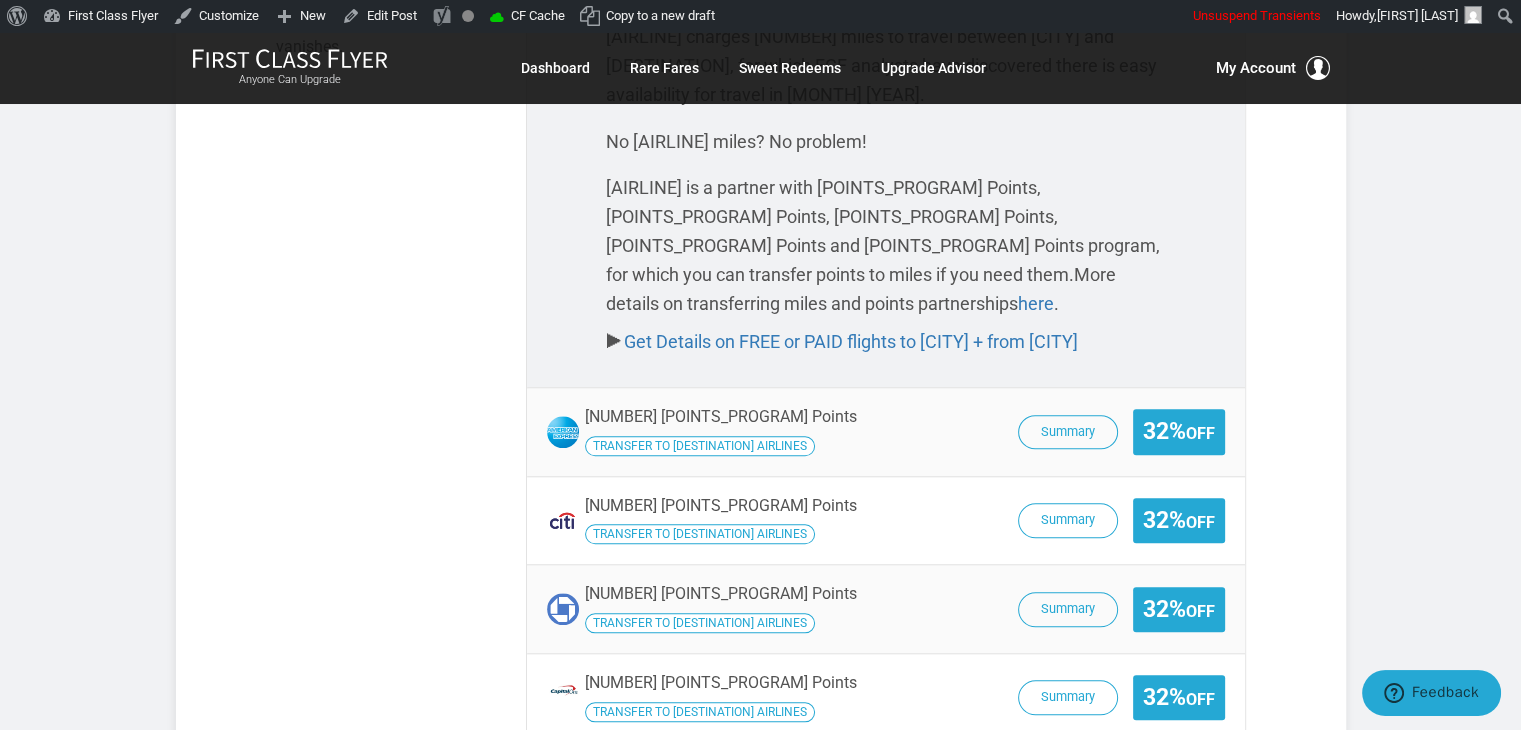 scroll, scrollTop: 401, scrollLeft: 0, axis: vertical 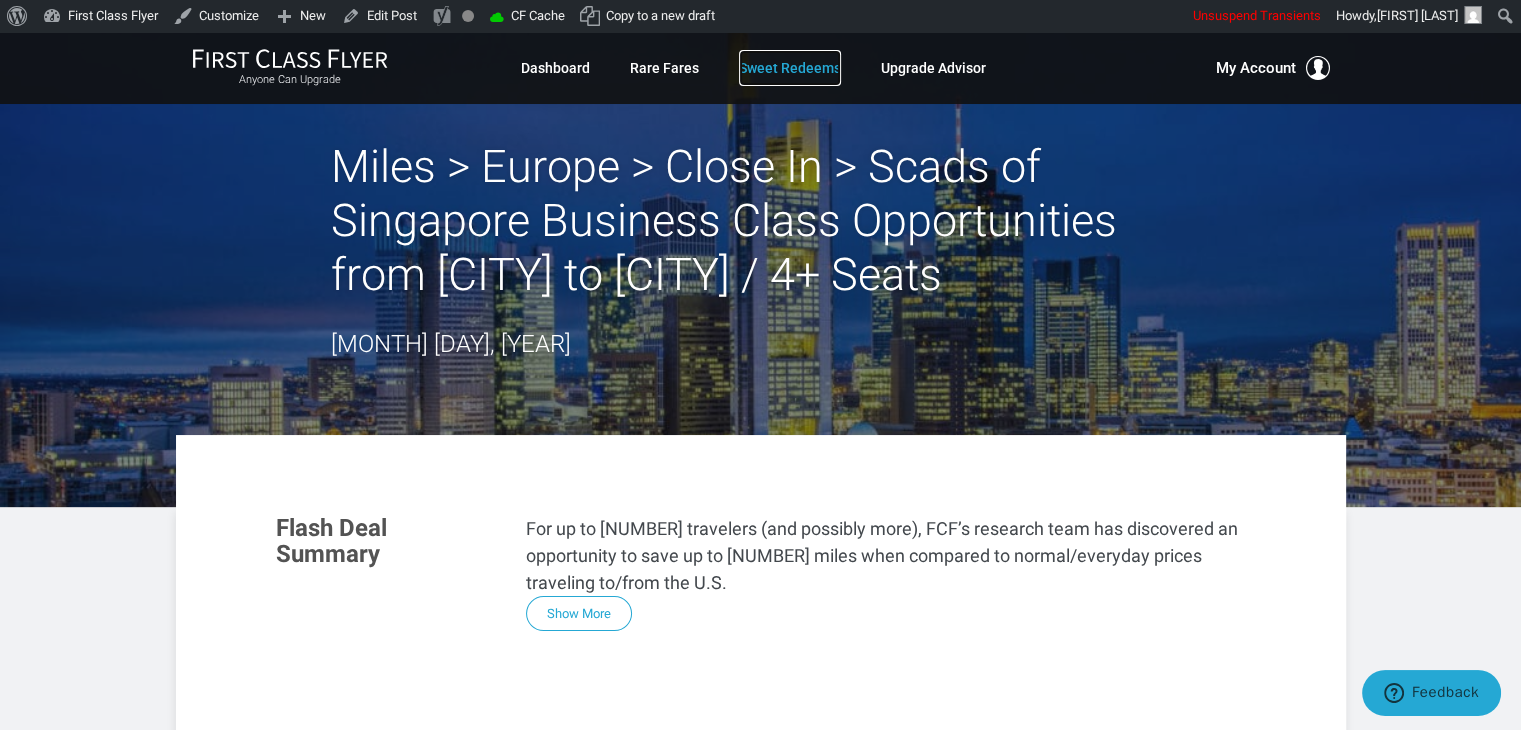 click on "Sweet Redeems" at bounding box center (790, 68) 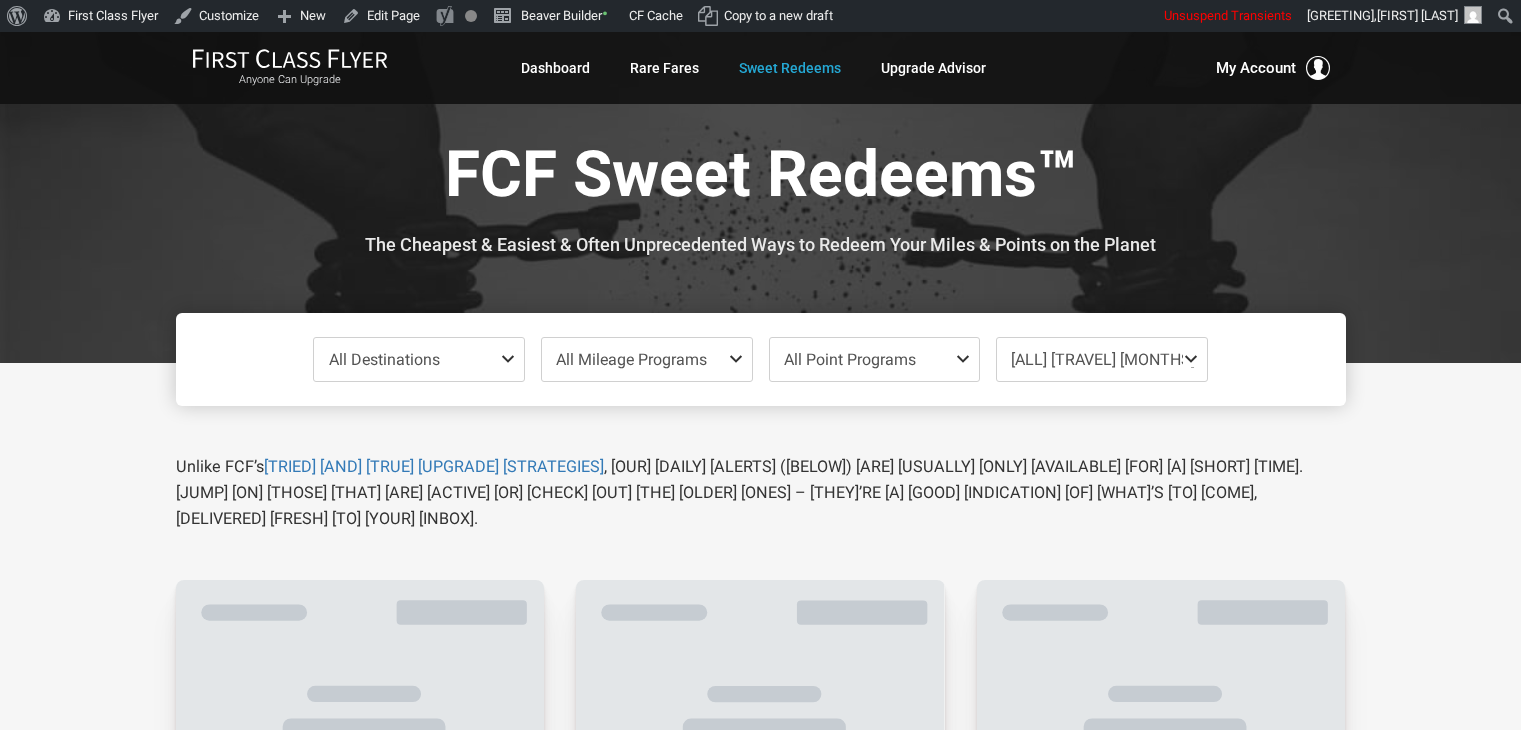scroll, scrollTop: 0, scrollLeft: 0, axis: both 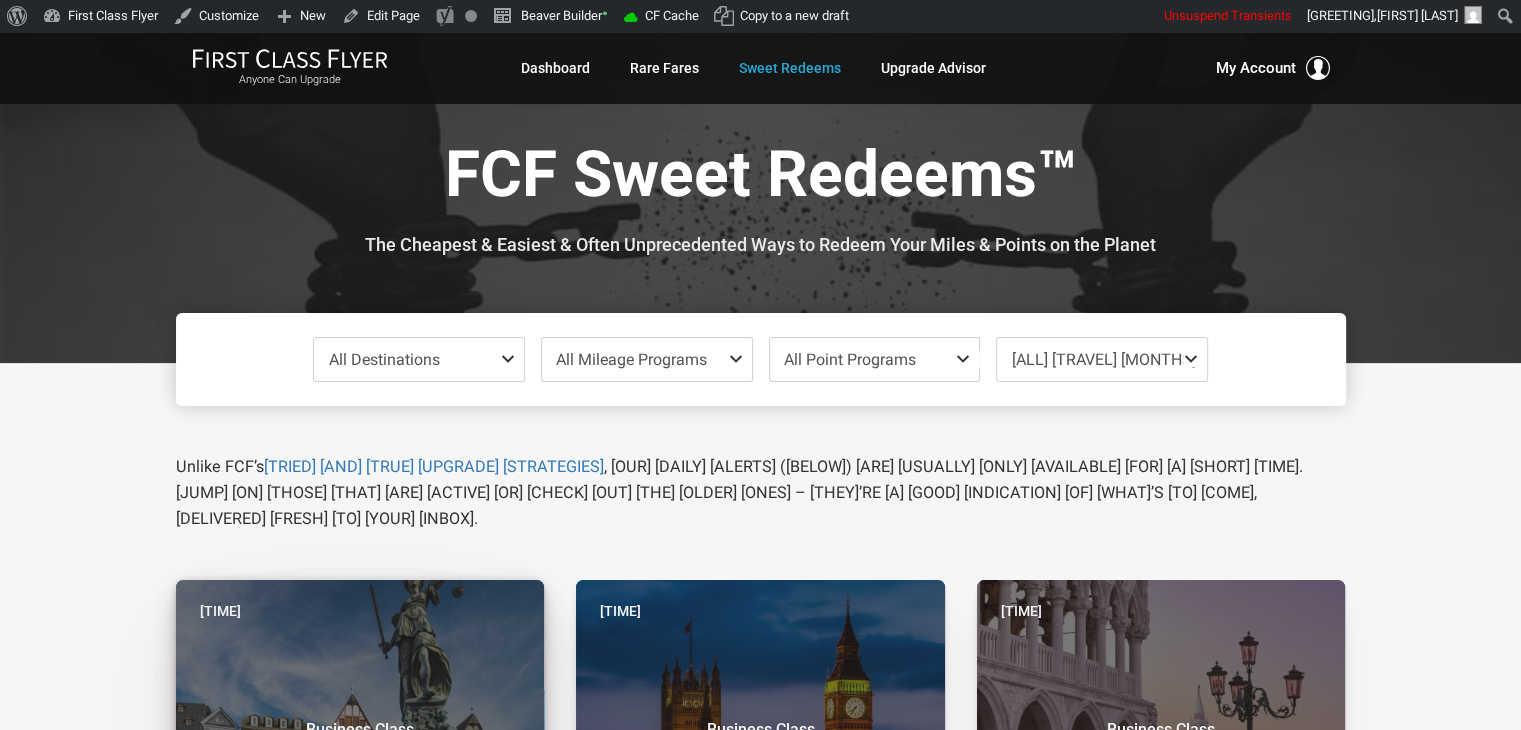 click on "Today Business Class  Europe" at bounding box center (360, 744) 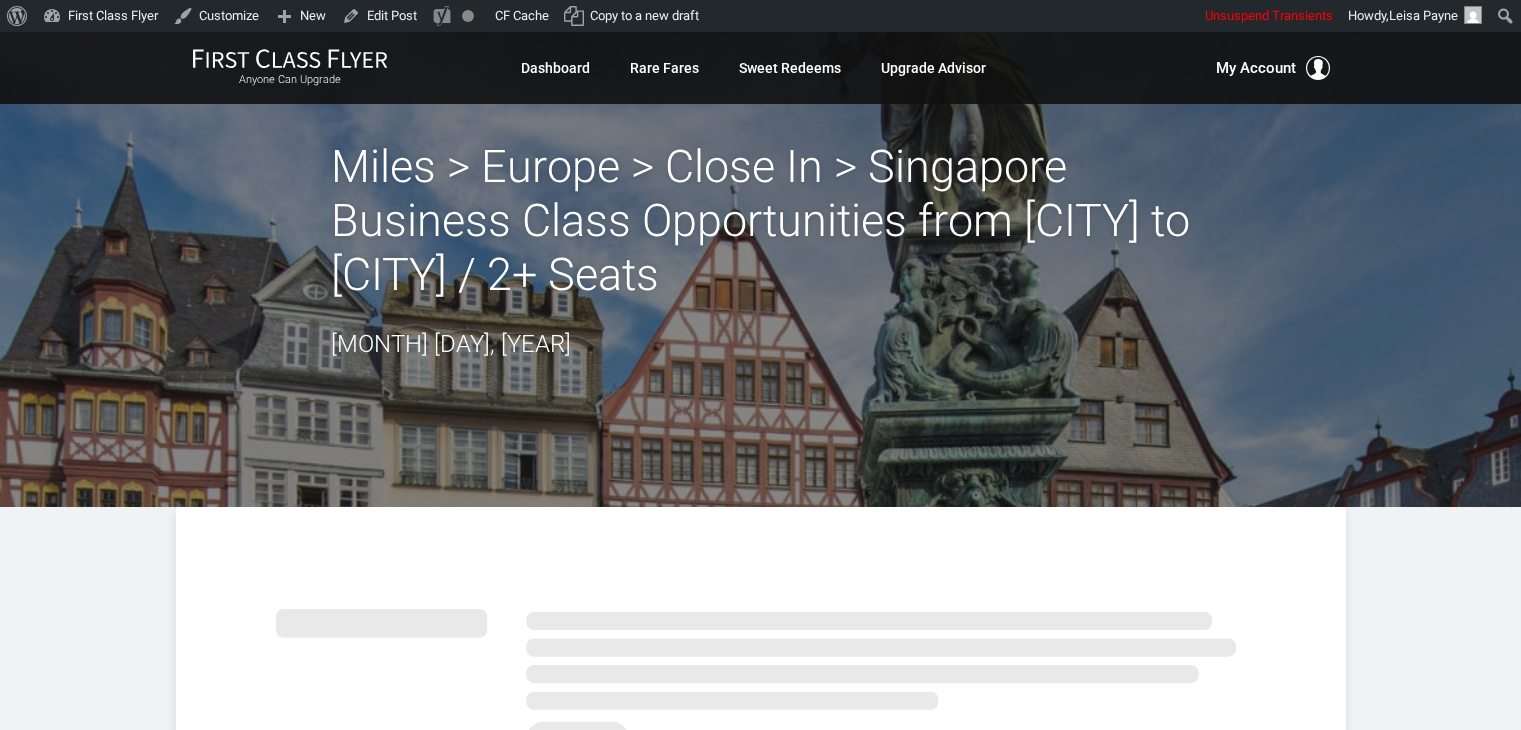 scroll, scrollTop: 0, scrollLeft: 0, axis: both 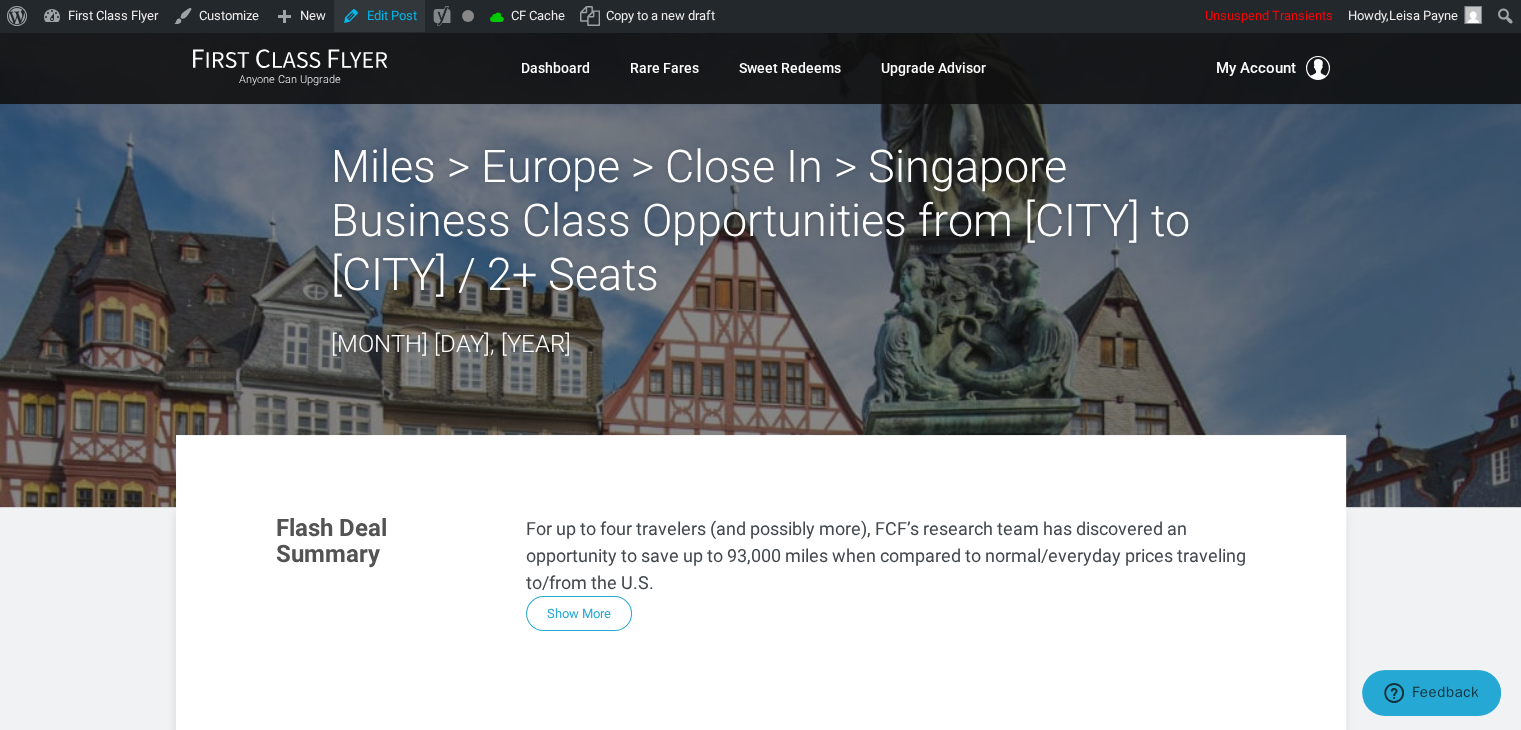 click on "Edit Post" at bounding box center [379, 16] 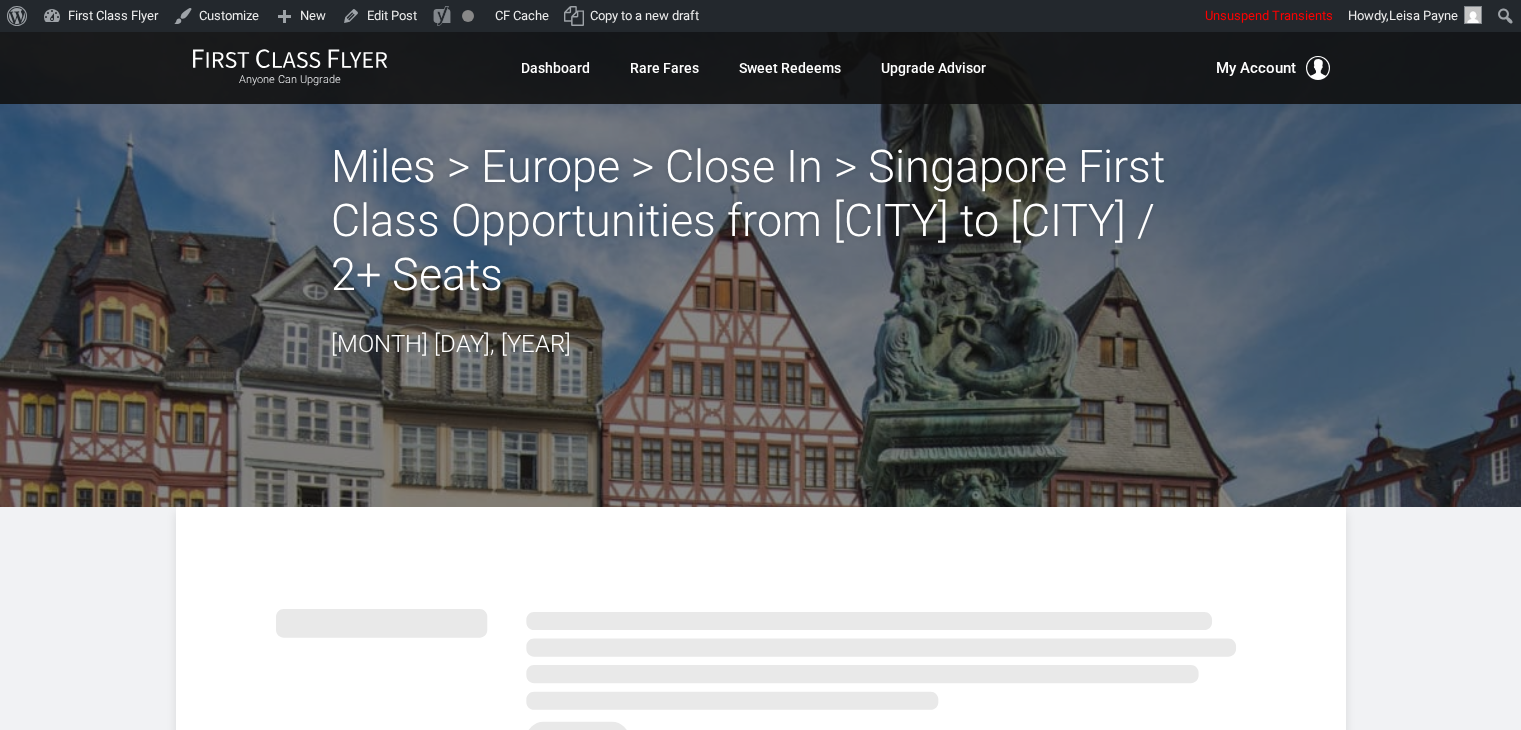 scroll, scrollTop: 0, scrollLeft: 0, axis: both 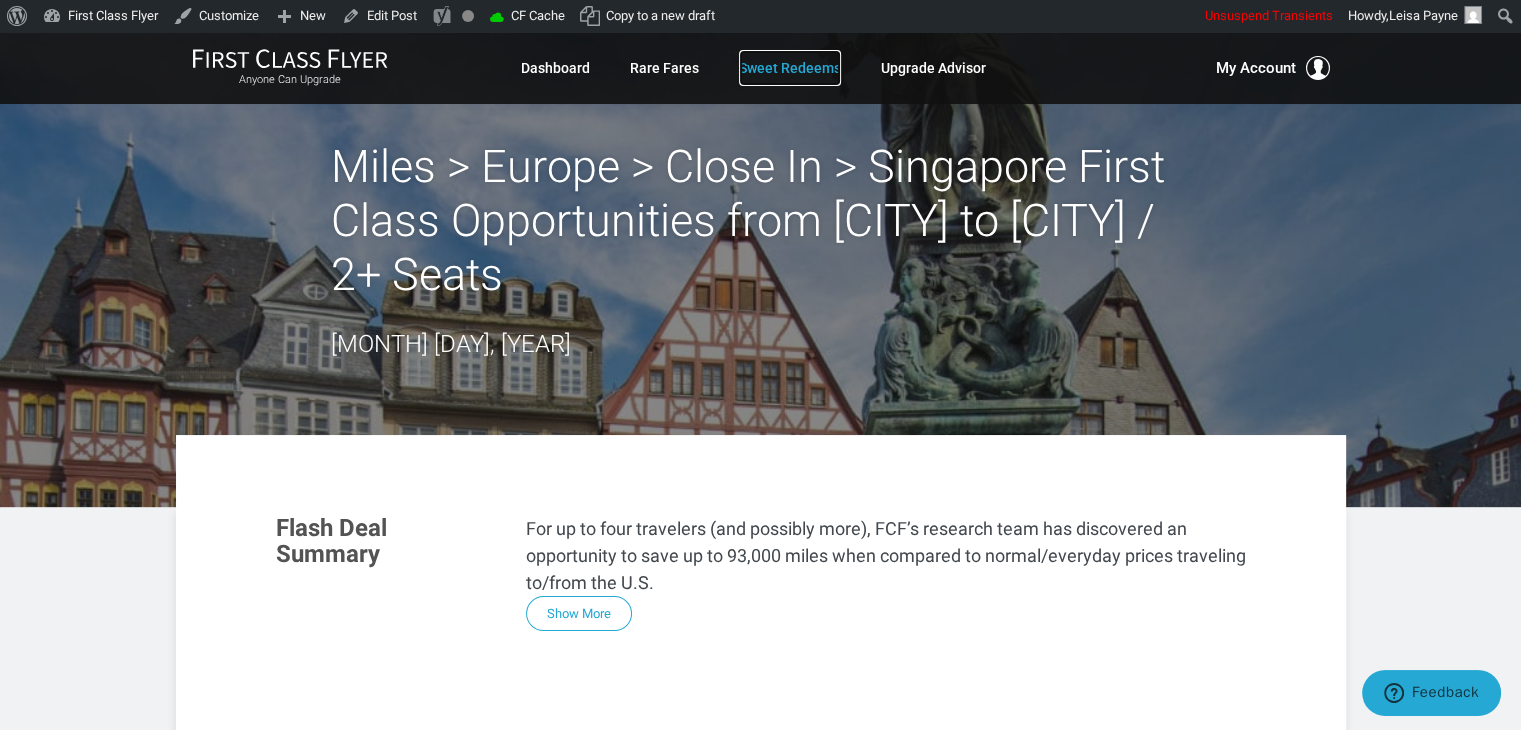 click on "Sweet Redeems" at bounding box center [790, 68] 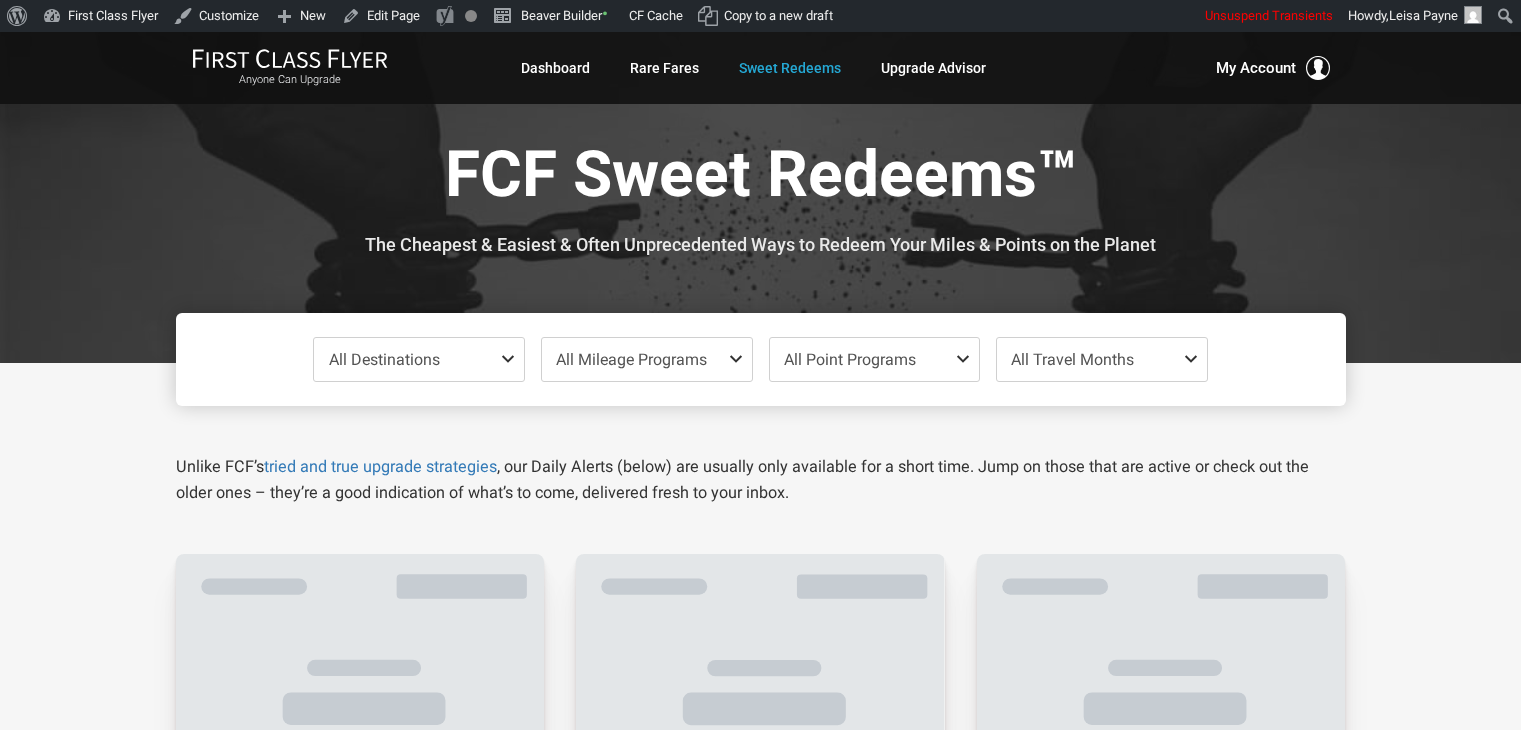 scroll, scrollTop: 0, scrollLeft: 0, axis: both 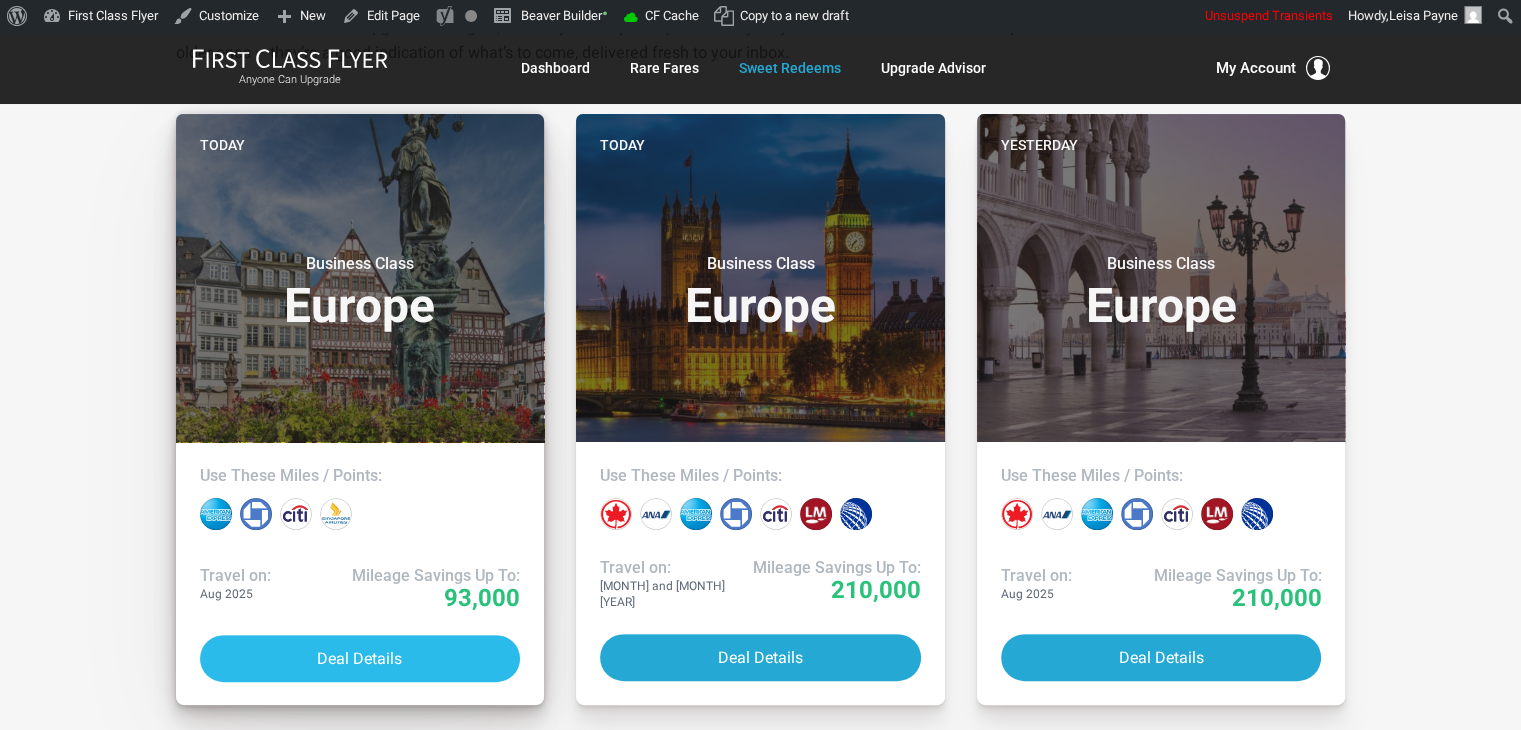click on "Deal Details" at bounding box center (360, 658) 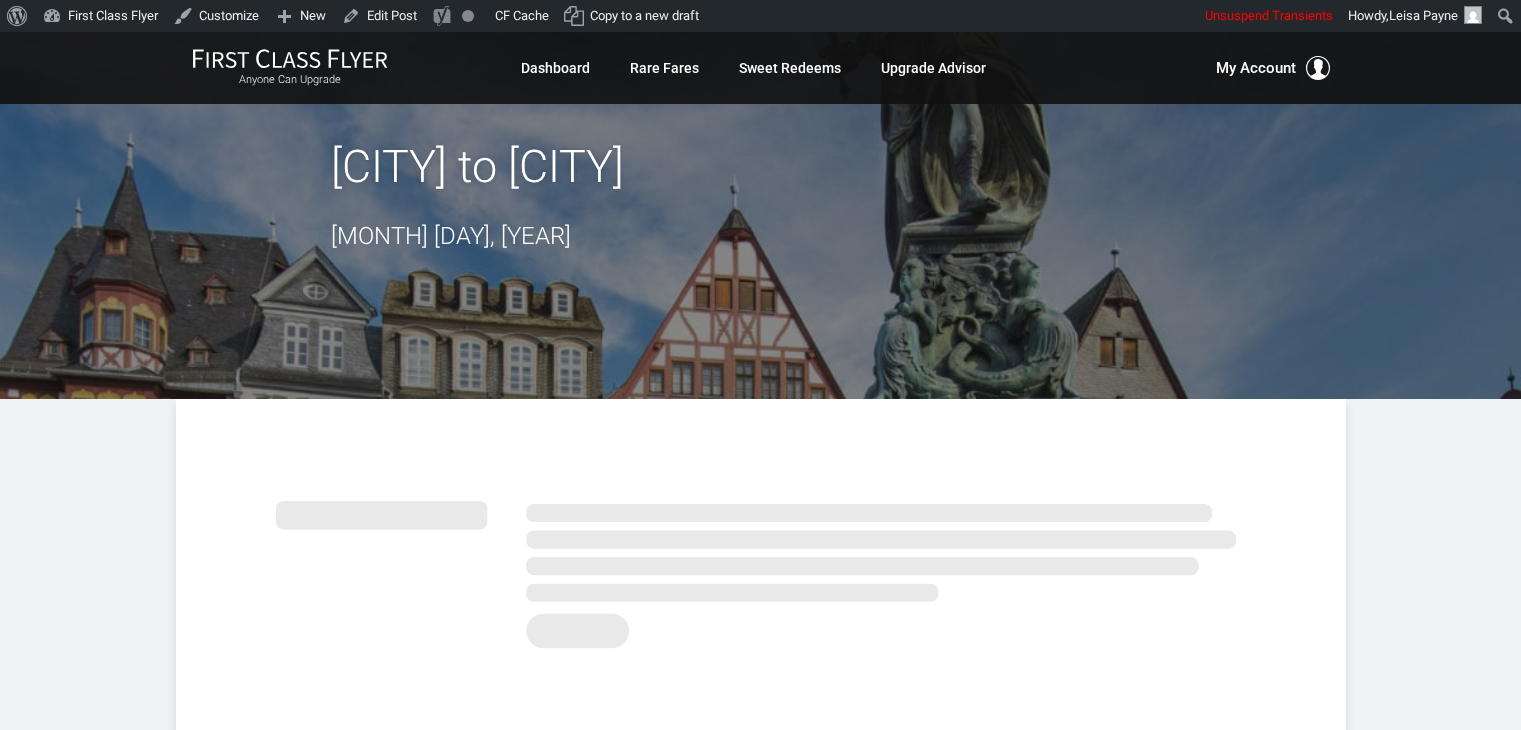 scroll, scrollTop: 0, scrollLeft: 0, axis: both 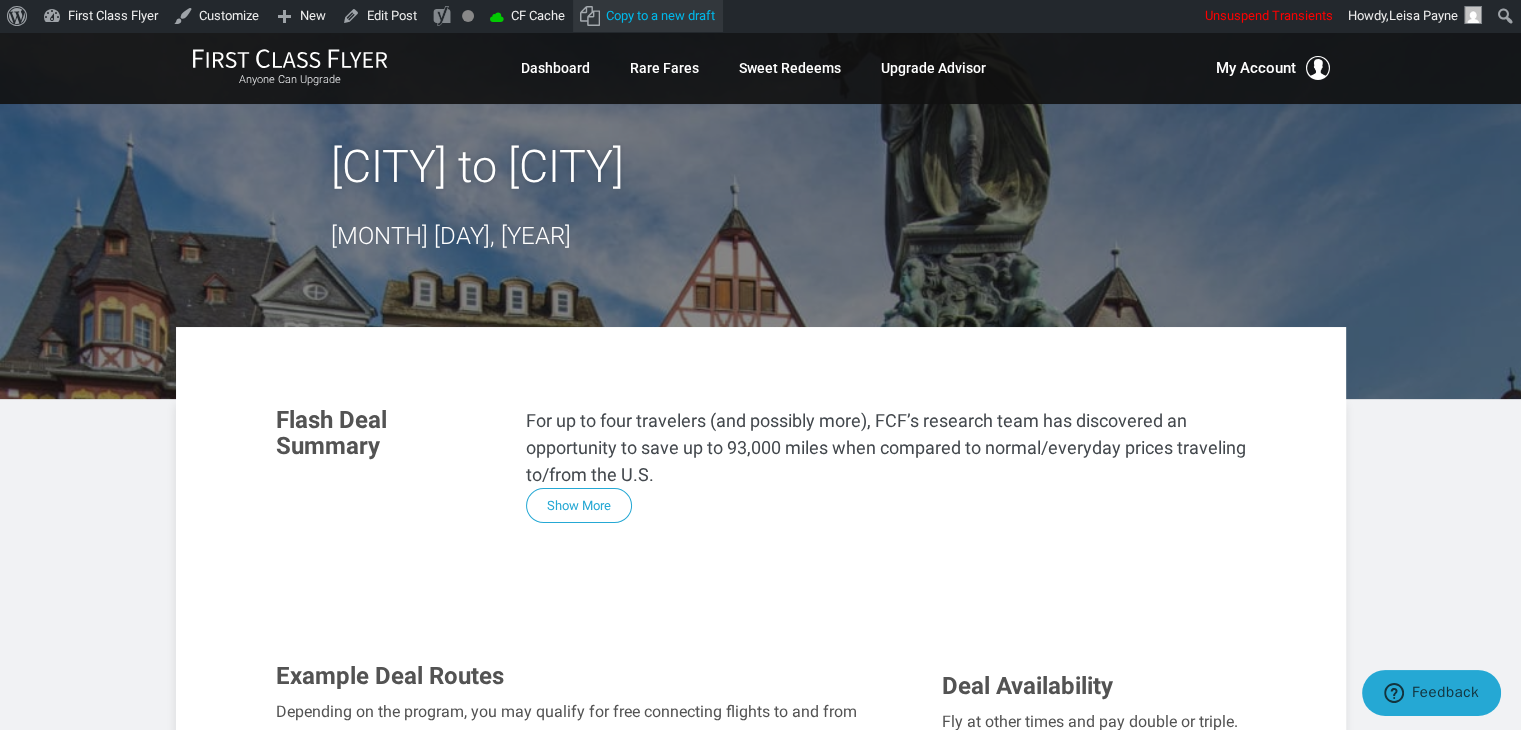 click on "Copy to a new draft" at bounding box center (648, 16) 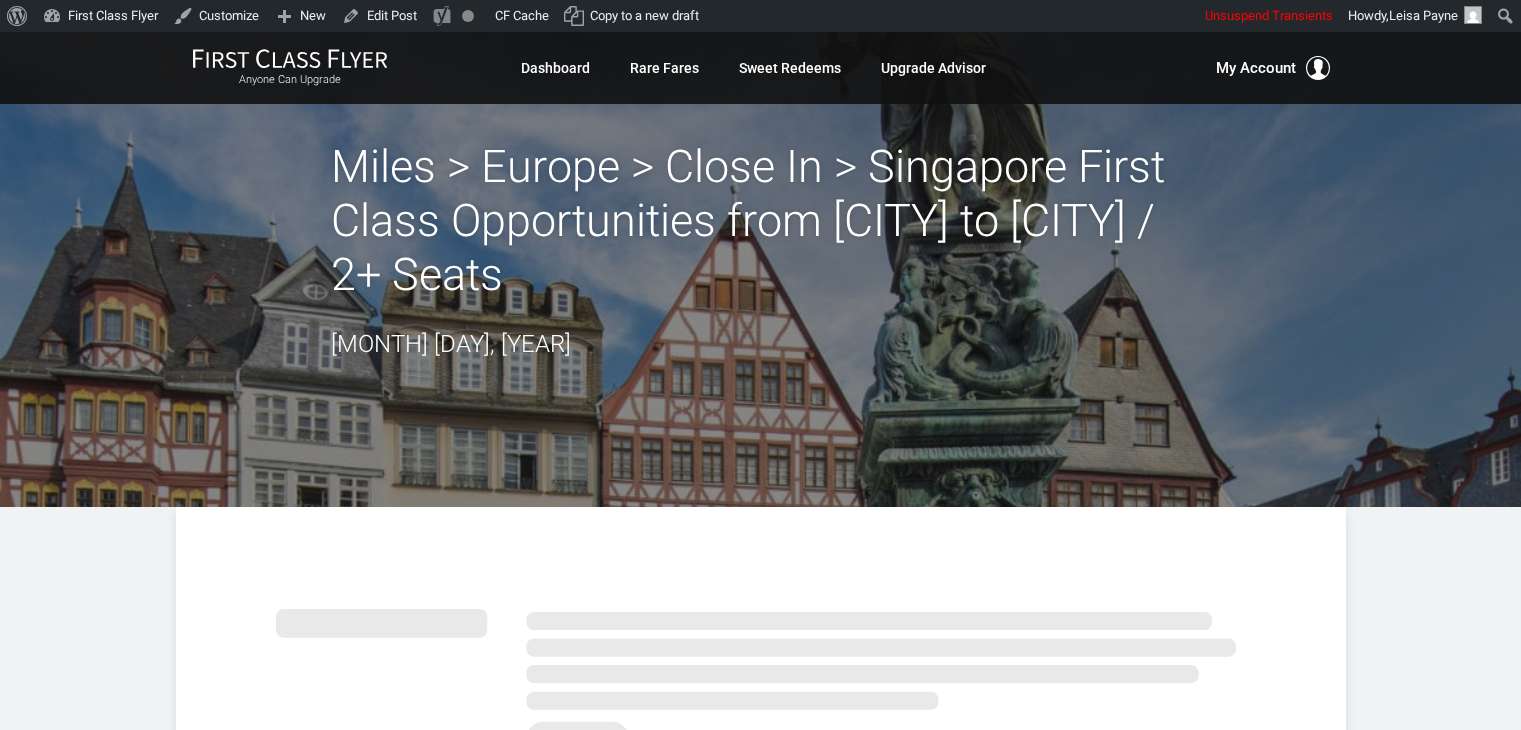 scroll, scrollTop: 0, scrollLeft: 0, axis: both 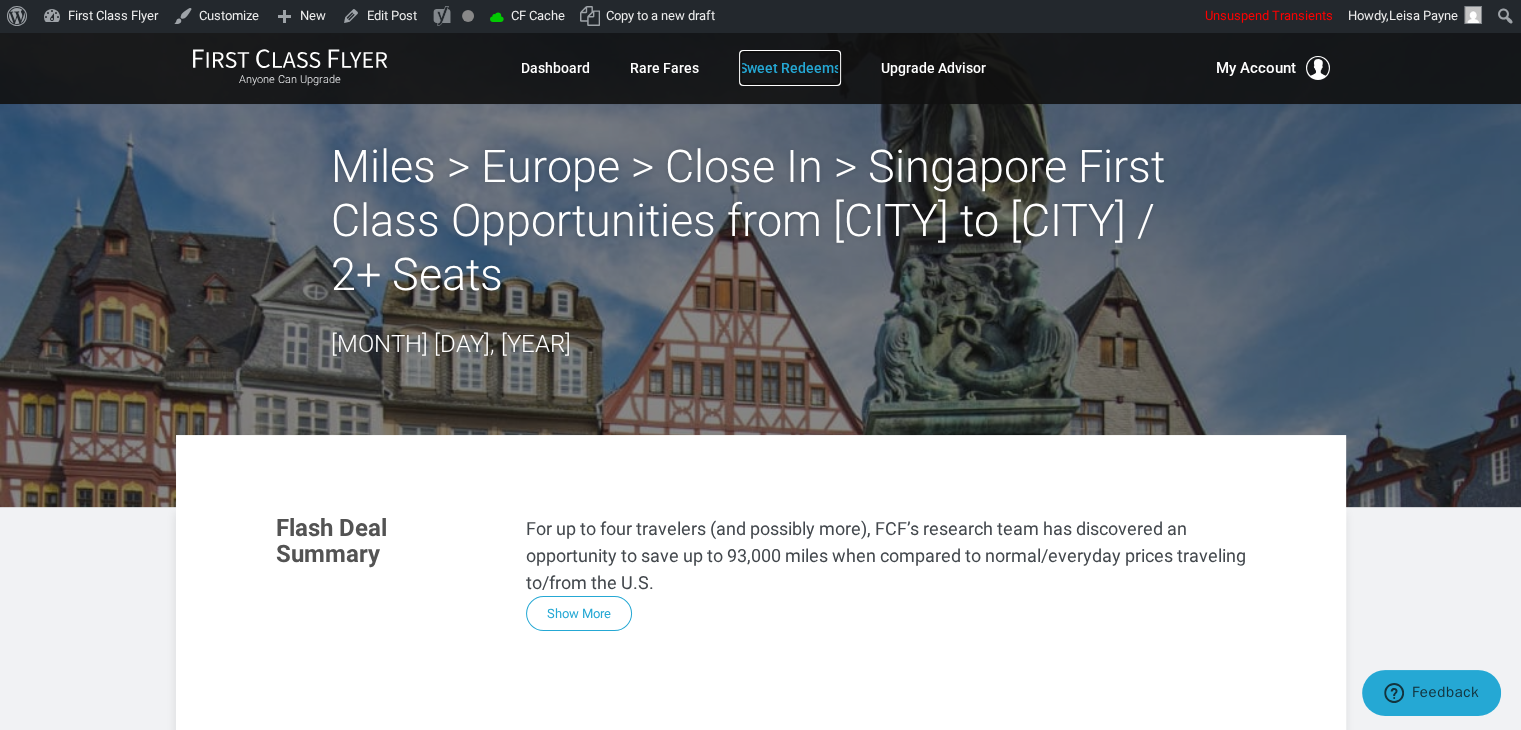 click on "Sweet Redeems" at bounding box center [790, 68] 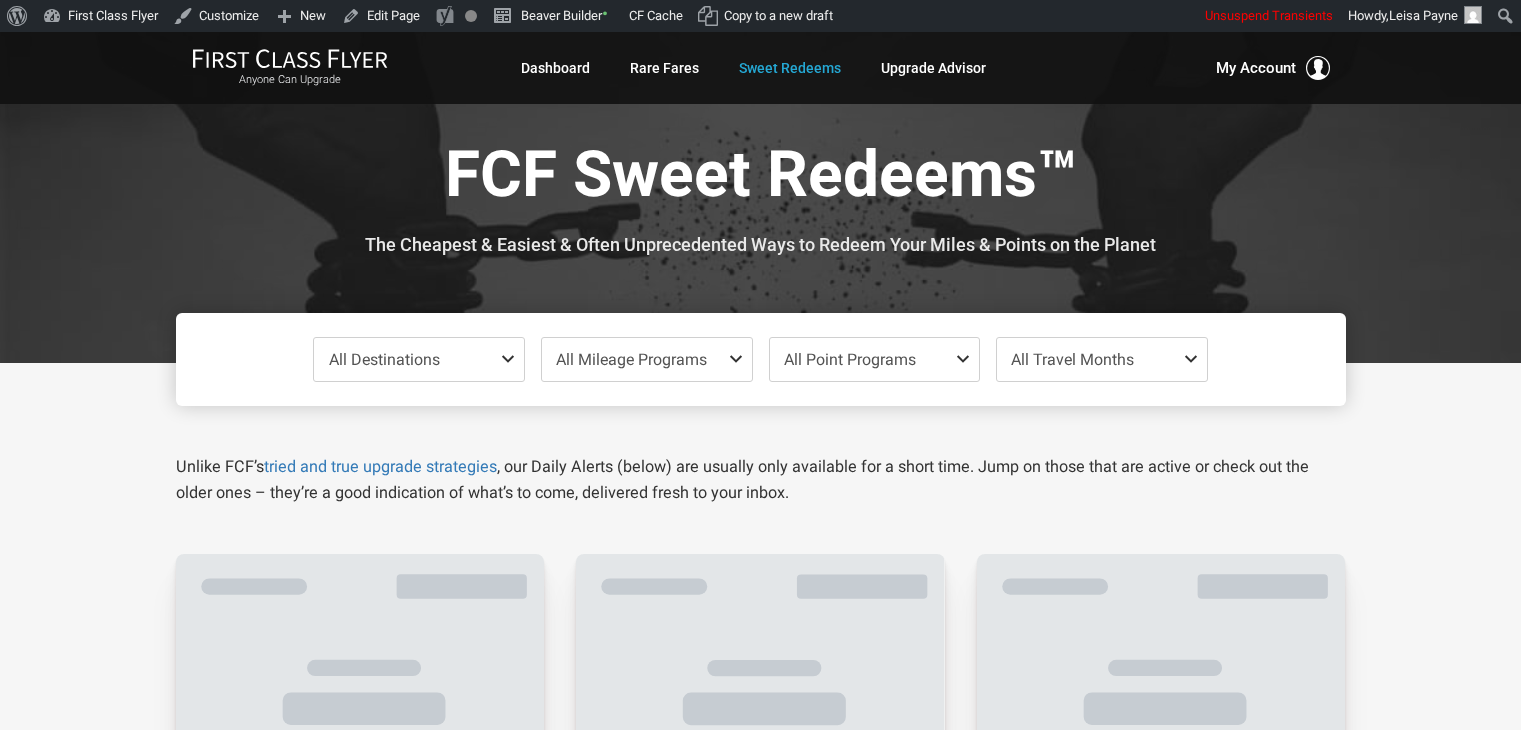 scroll, scrollTop: 0, scrollLeft: 0, axis: both 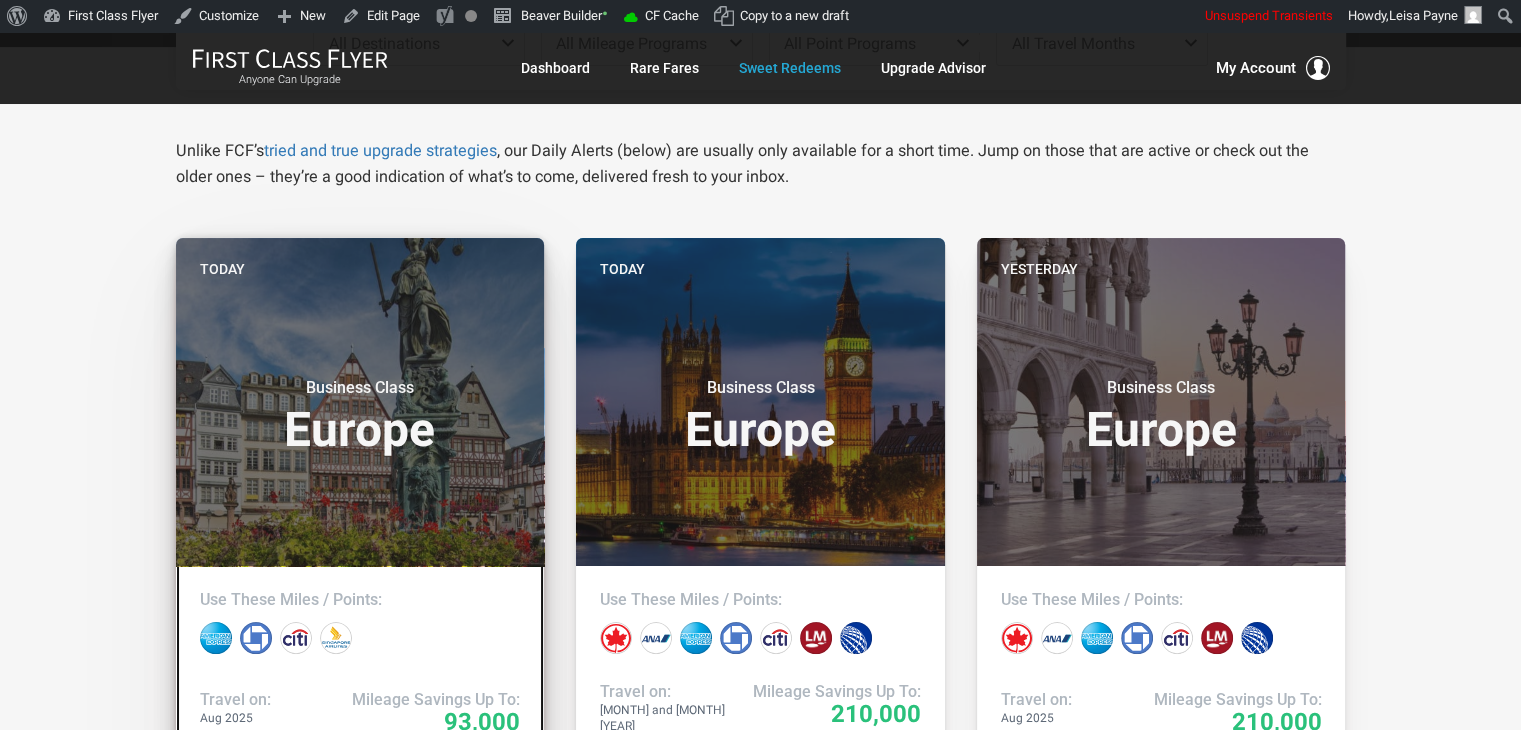 click on "Today Business Class  Europe" at bounding box center (360, 402) 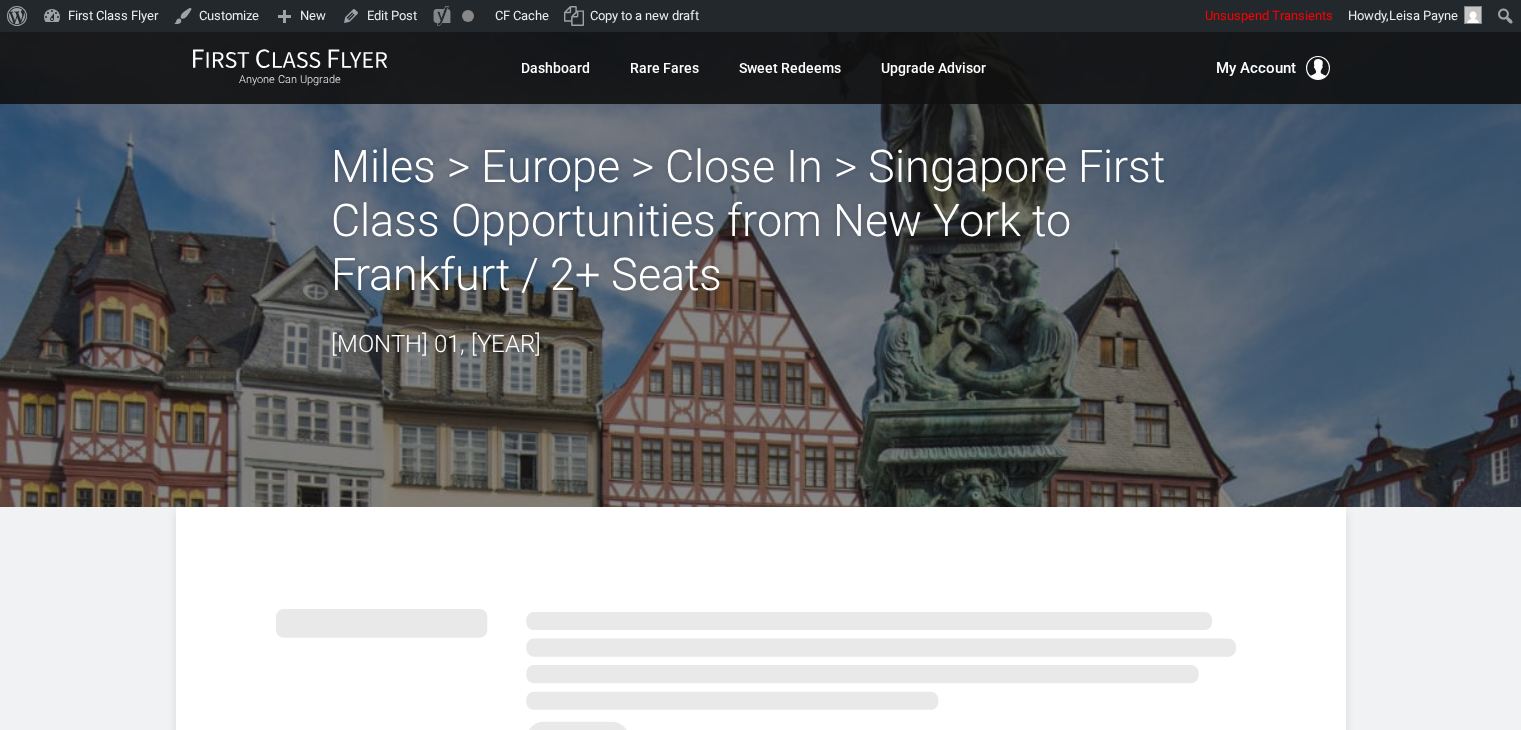scroll, scrollTop: 0, scrollLeft: 0, axis: both 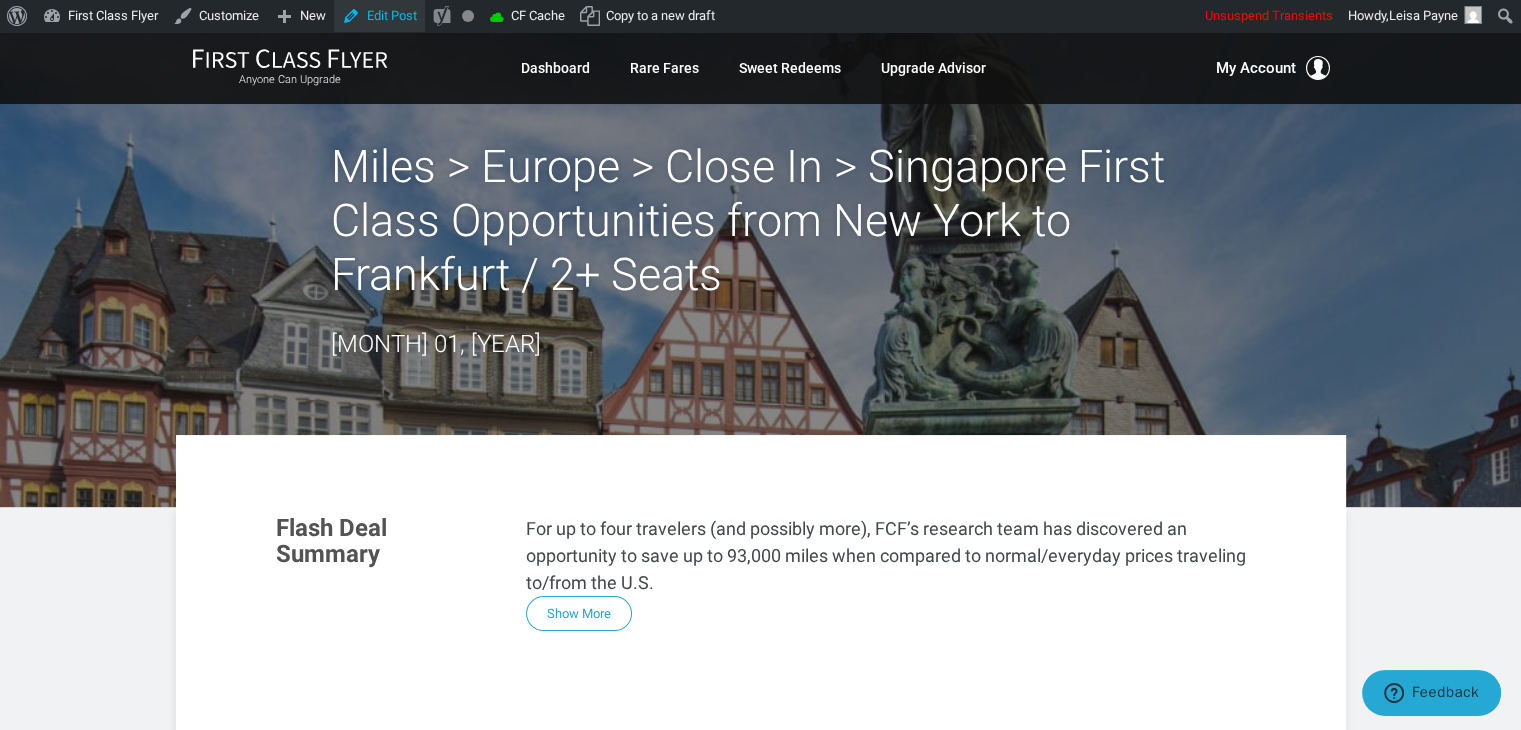 click on "Edit Post" at bounding box center (379, 16) 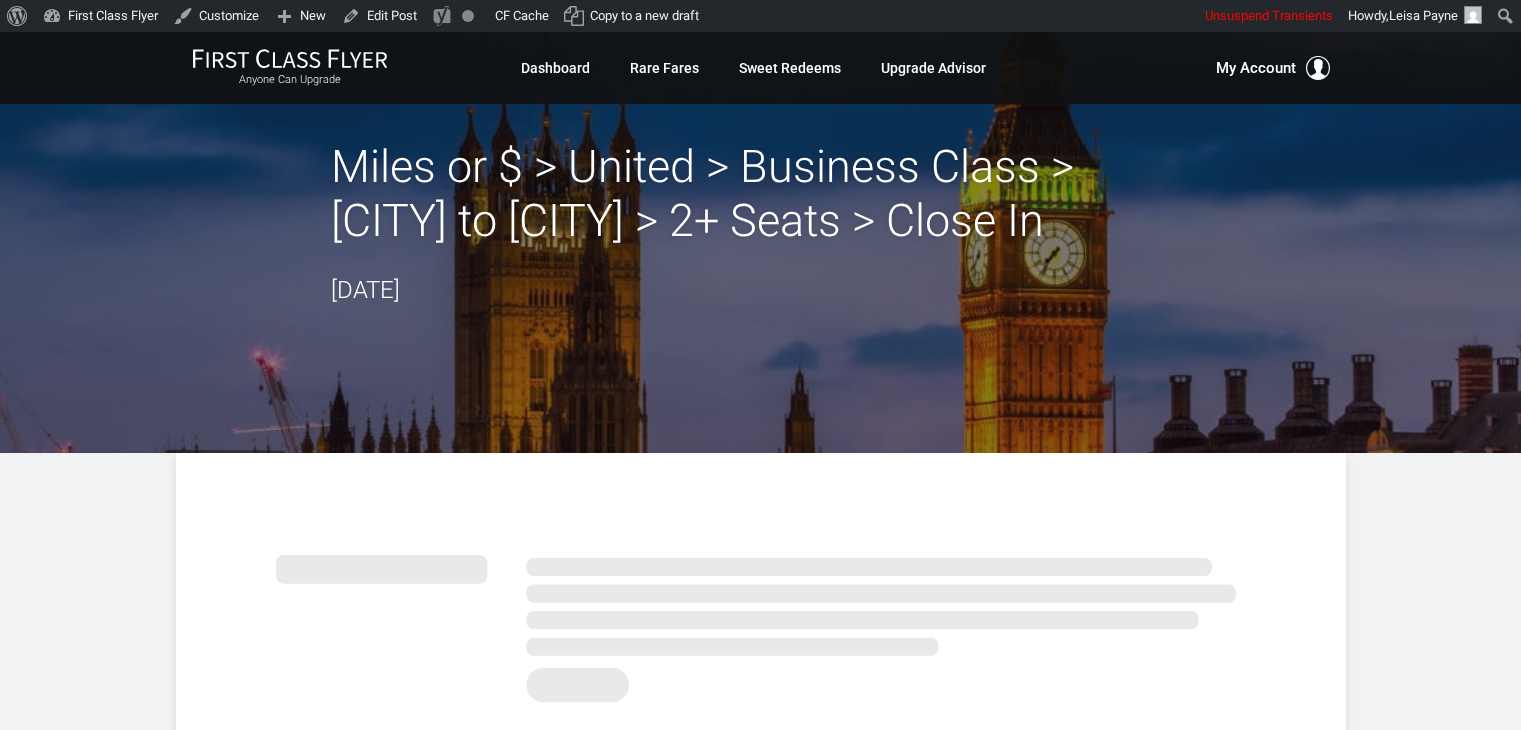 scroll, scrollTop: 0, scrollLeft: 0, axis: both 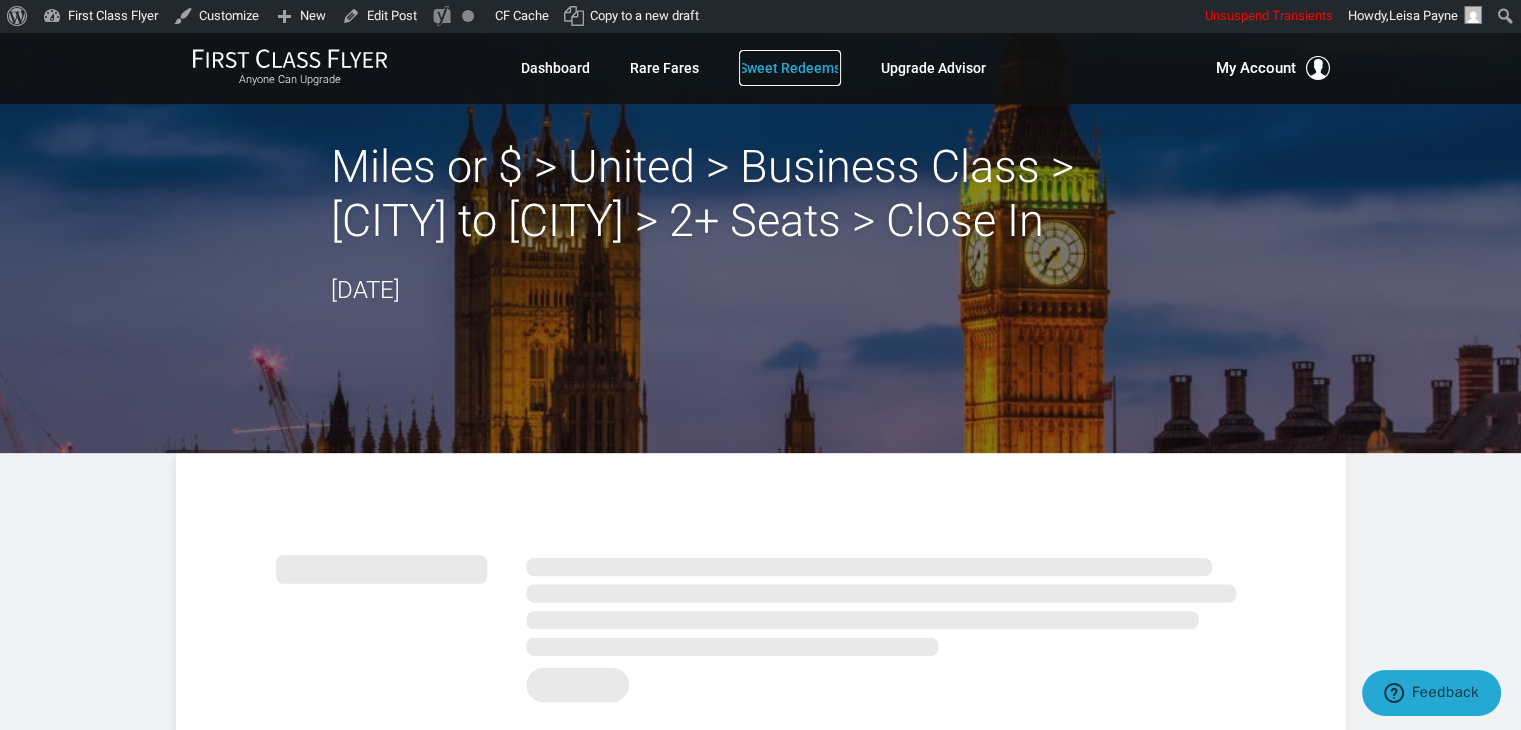 click on "Sweet Redeems" at bounding box center (790, 68) 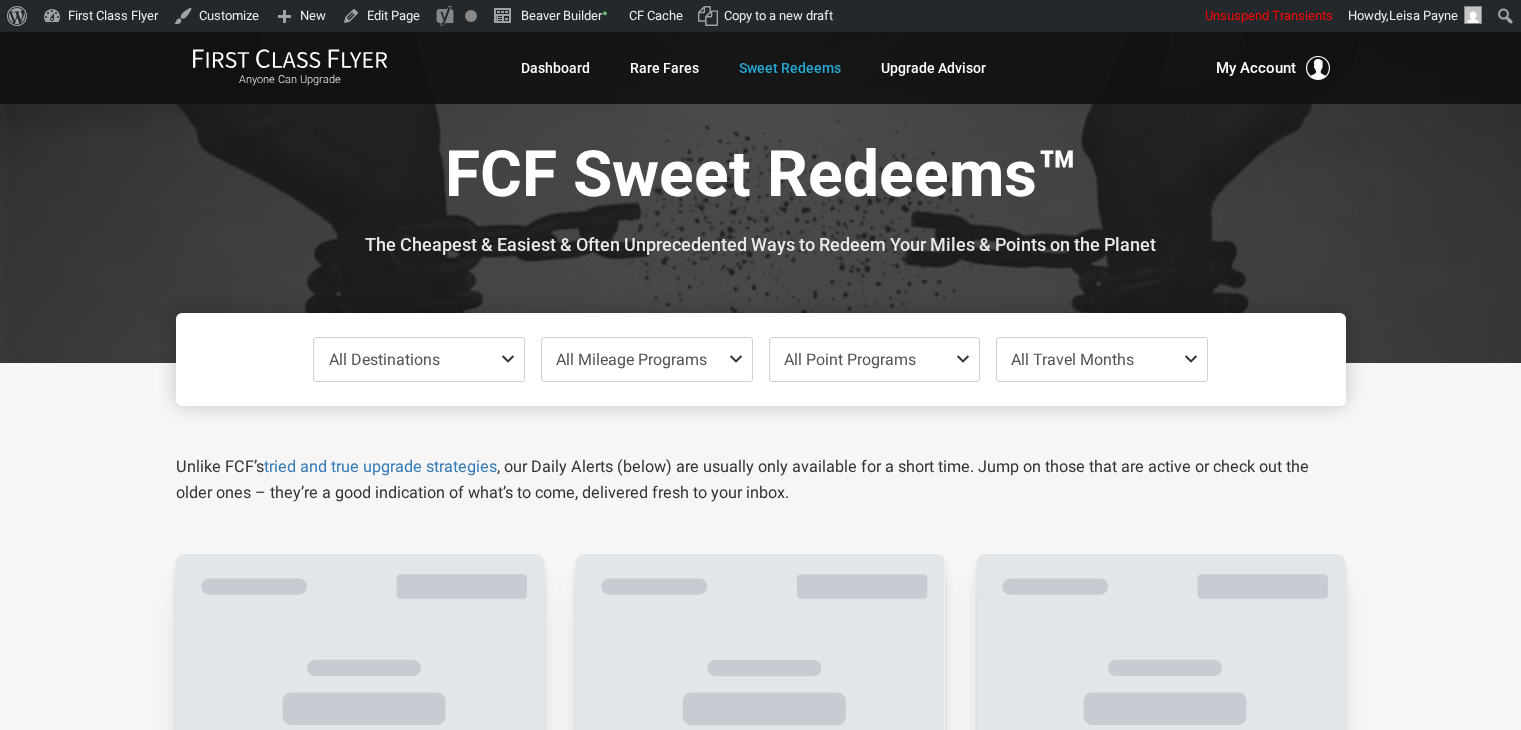 scroll, scrollTop: 0, scrollLeft: 0, axis: both 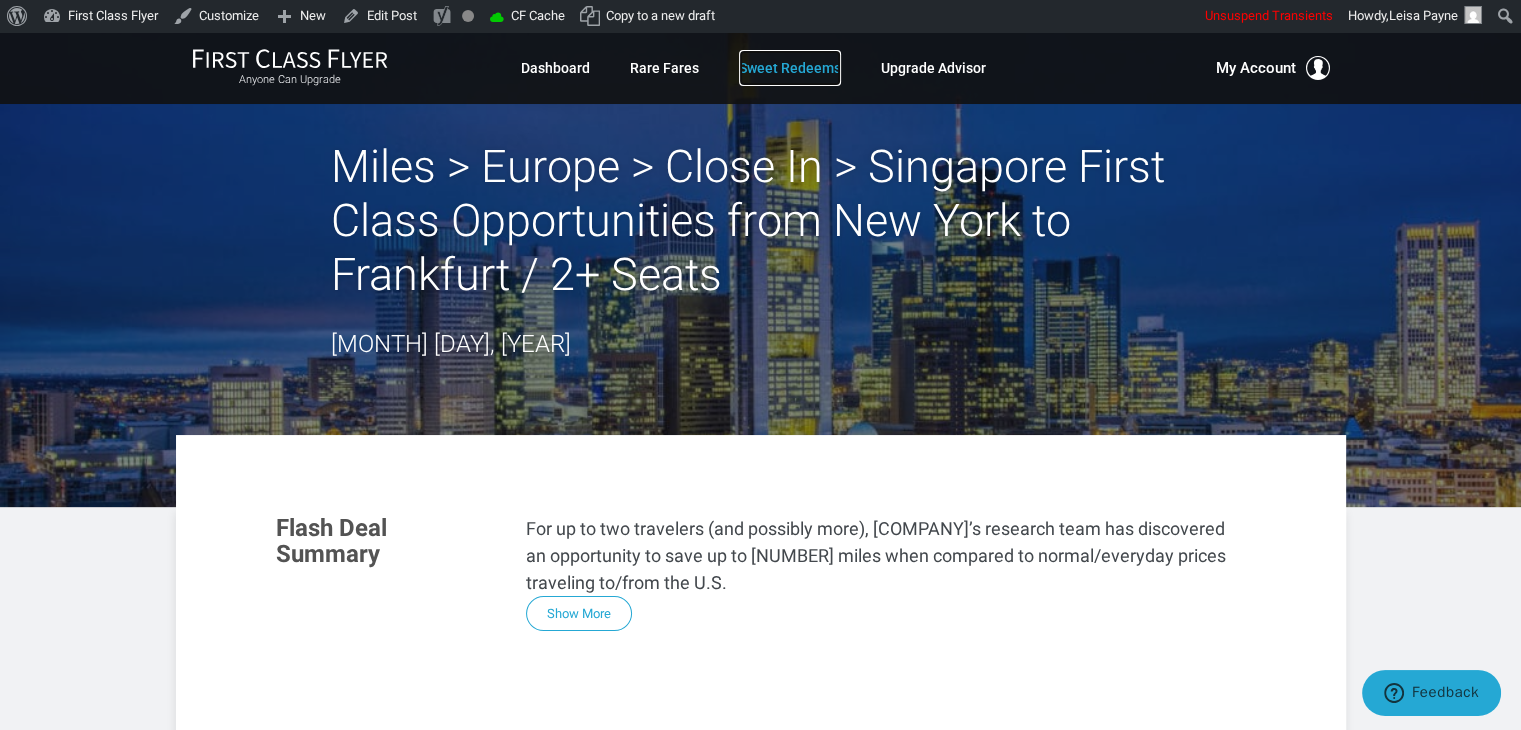 click on "Sweet Redeems" at bounding box center [790, 68] 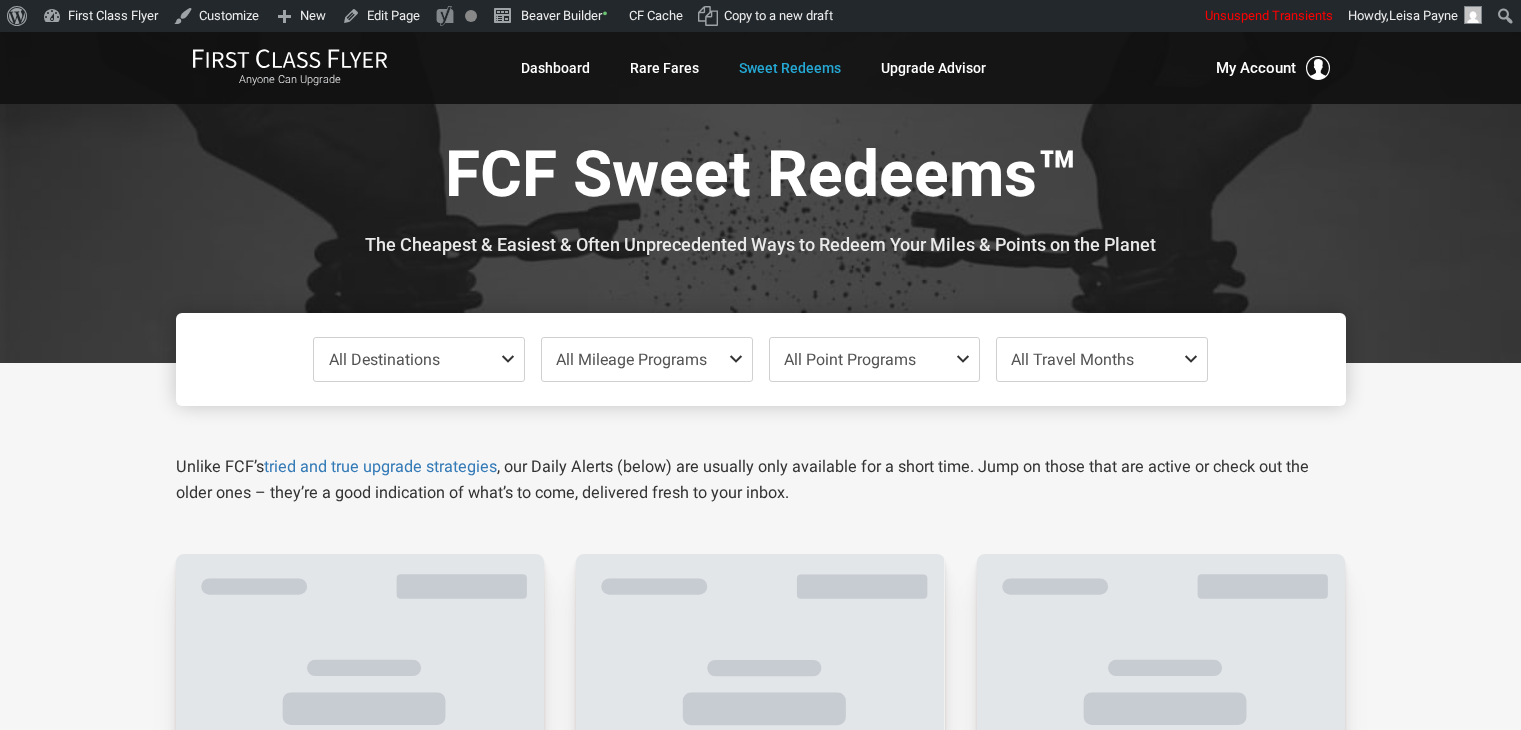 scroll, scrollTop: 0, scrollLeft: 0, axis: both 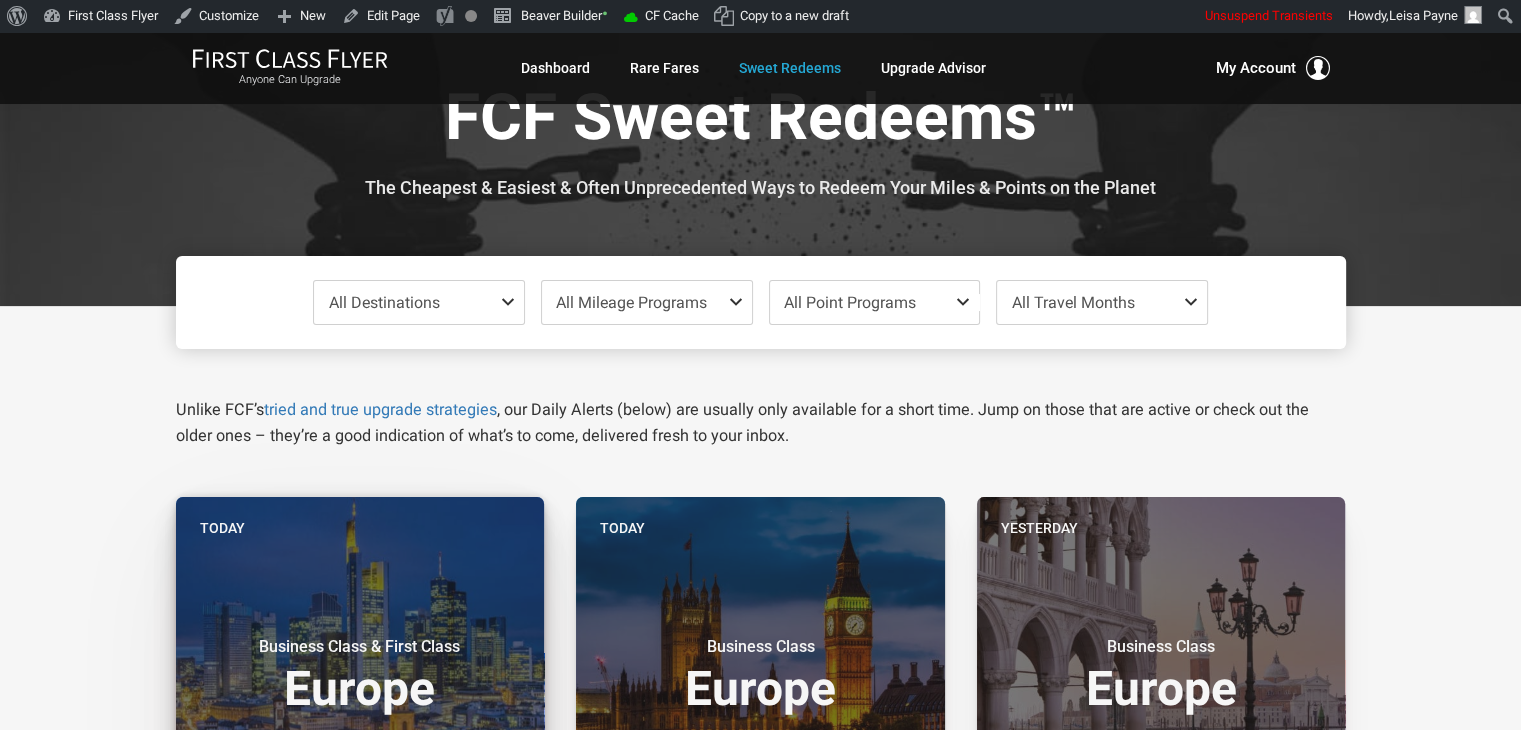 click on "Business Class & First Class  Europe" at bounding box center [360, 670] 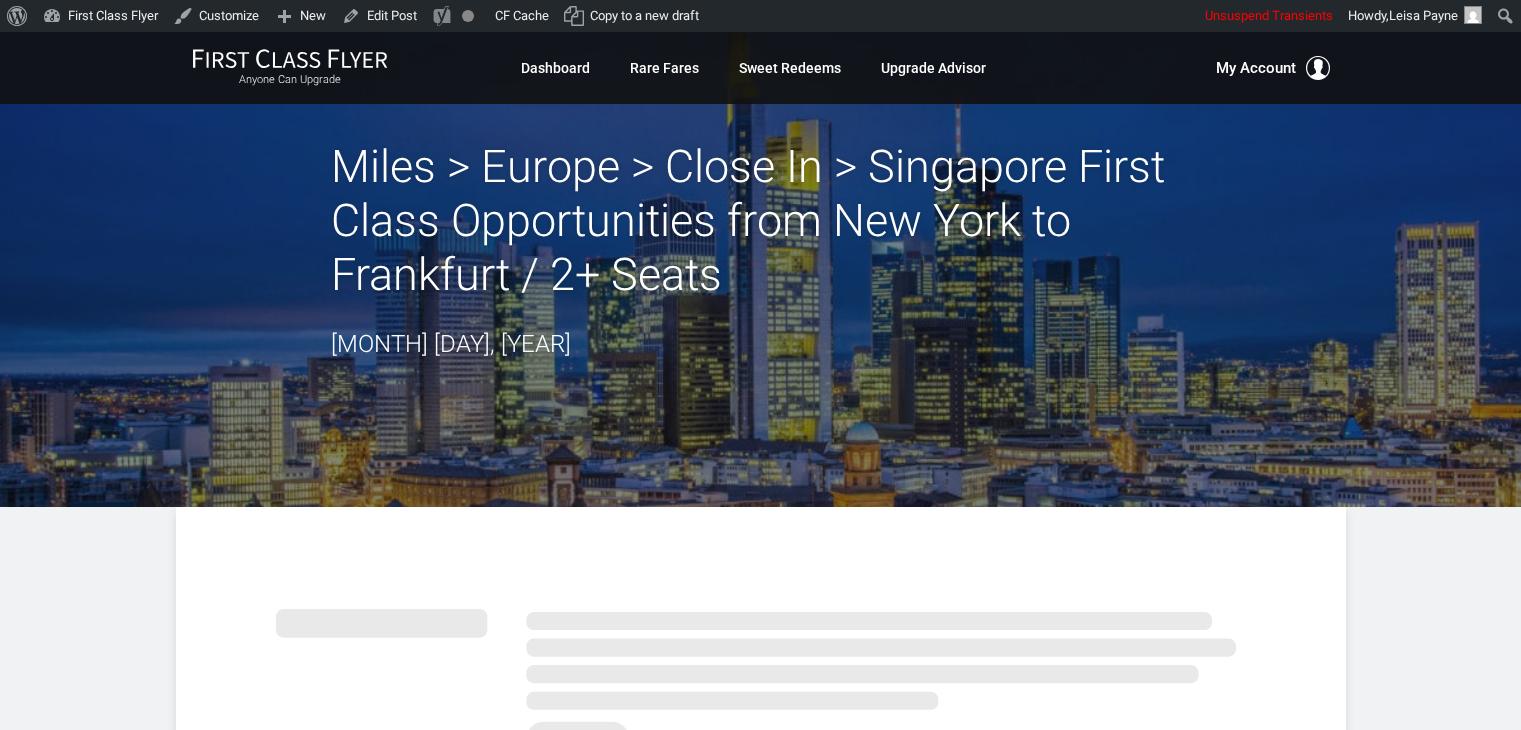 scroll, scrollTop: 0, scrollLeft: 0, axis: both 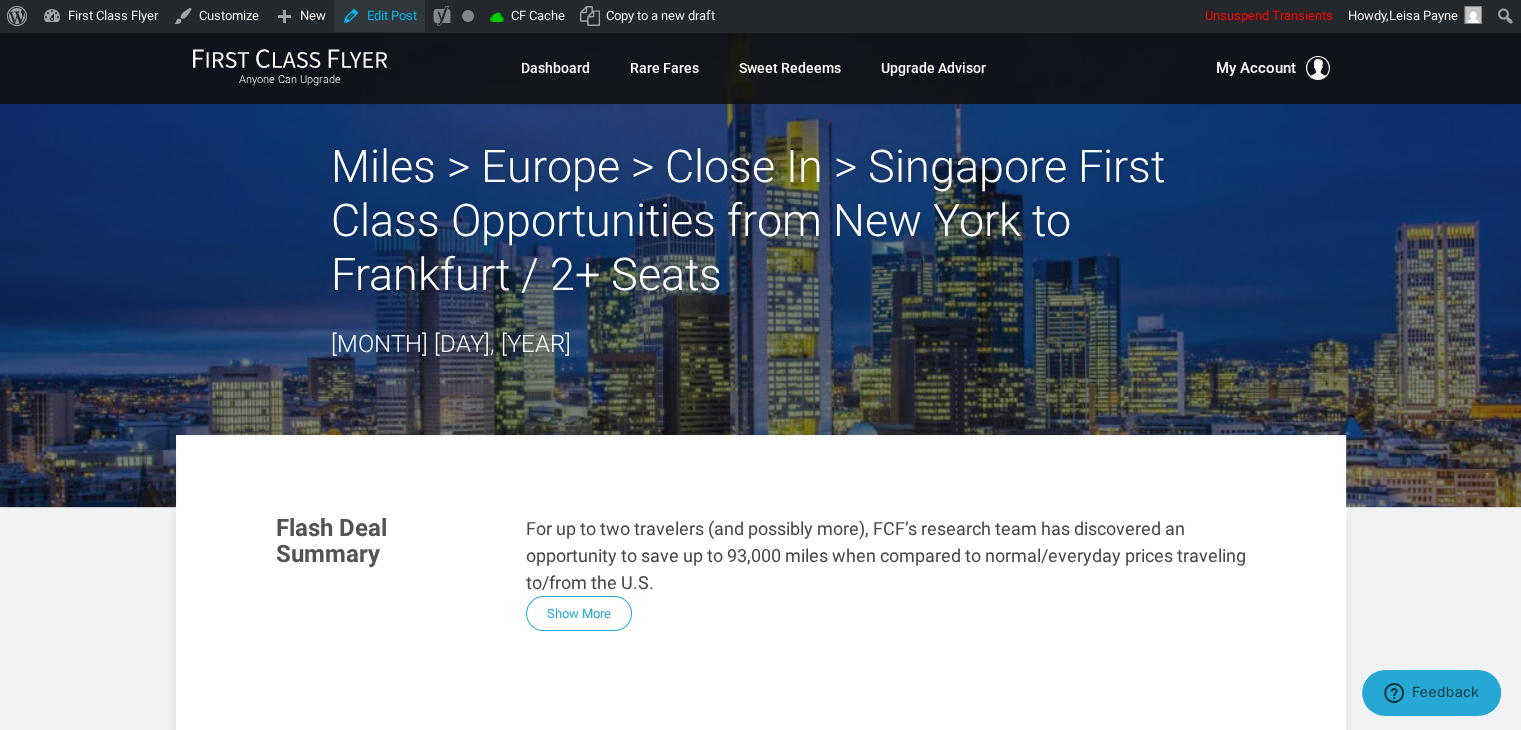 click on "Edit Post" at bounding box center [379, 16] 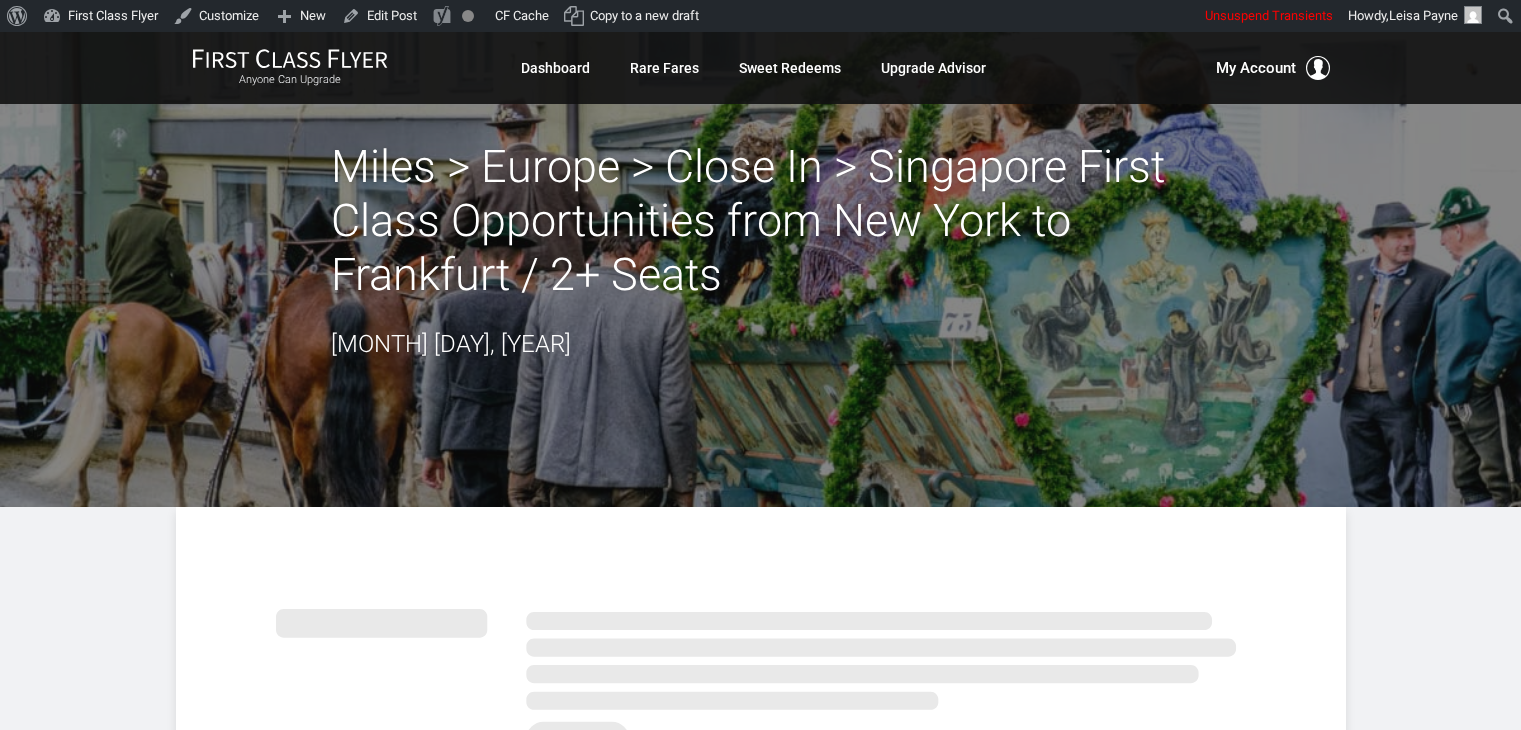 scroll, scrollTop: 0, scrollLeft: 0, axis: both 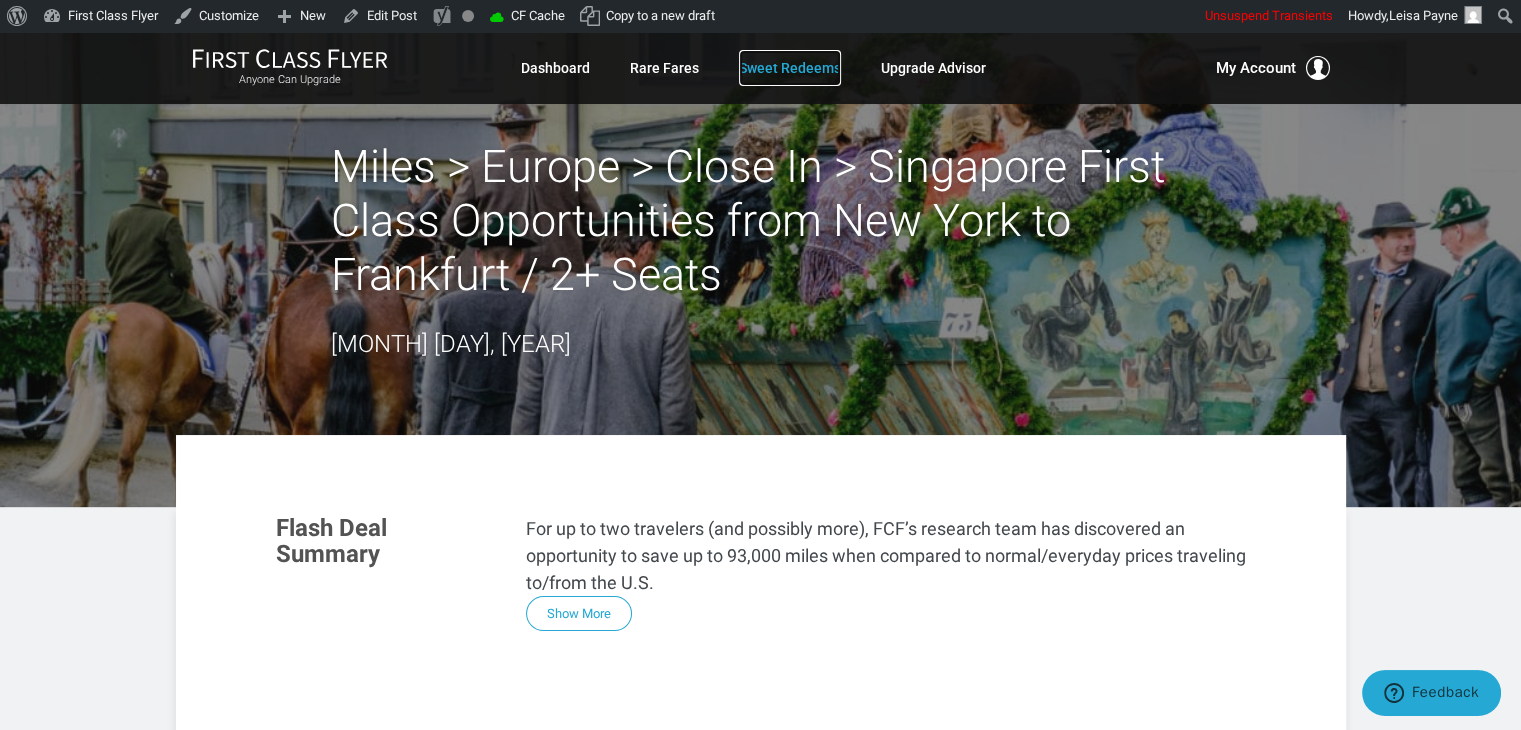 click on "Sweet Redeems" at bounding box center [790, 68] 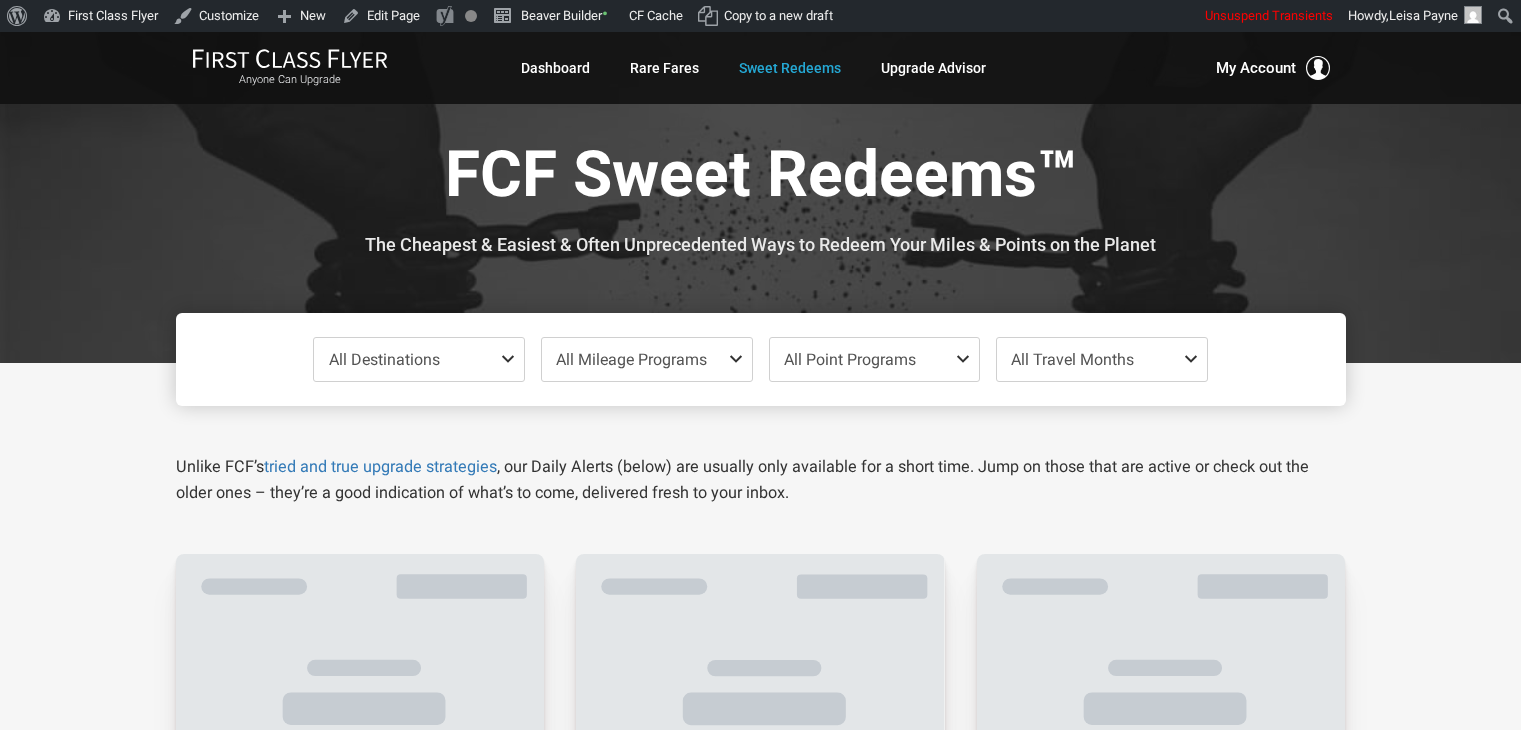scroll, scrollTop: 0, scrollLeft: 0, axis: both 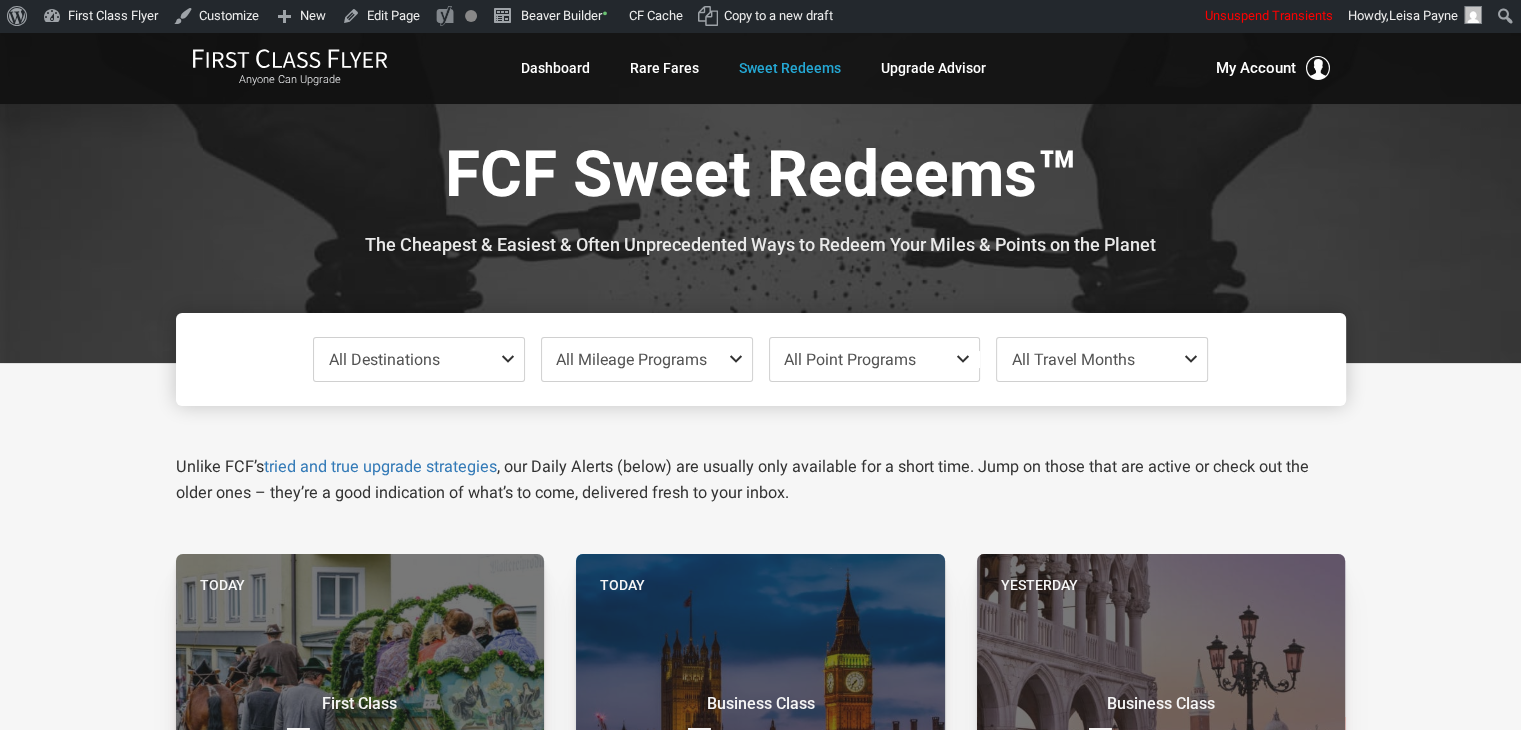 click on "All Destinations Uncheck All Africa  only  Asia  only  Caribbean  only  Europe  only  Hawaii  only  India  only  Mexico  only  Middle East  only  North America  only  South America  only  South Pacific  only  All Mileage Programs Uncheck All Air Canada miles  only  Alaska miles  only  All Nippon miles  only  American miles  only  British Airways miles  only  Delta miles  only  United miles  only  Other  only  All Point Programs Uncheck All Amex points  only  Chase points  only  Citi points  only  ITA Airways (Volare) points  only  Marriott points  only  All Travel Months Check All Aug Sep Oct Nov Dec Jan Feb Mar Apr May Jun Jul  Unlike FCF’s  tried and true upgrade strategies , our Daily Alerts (below) are usually only available for a short time. Jump on those that are active or check out the older ones – they’re a good indication of what’s to come, delivered fresh to your inbox.  Today First Class  Europe  Use These Miles / Points: Travel on: Aug [YEAR] Mileage Savings Up To: 93,000  Deal Details  )" at bounding box center [760, 1759] 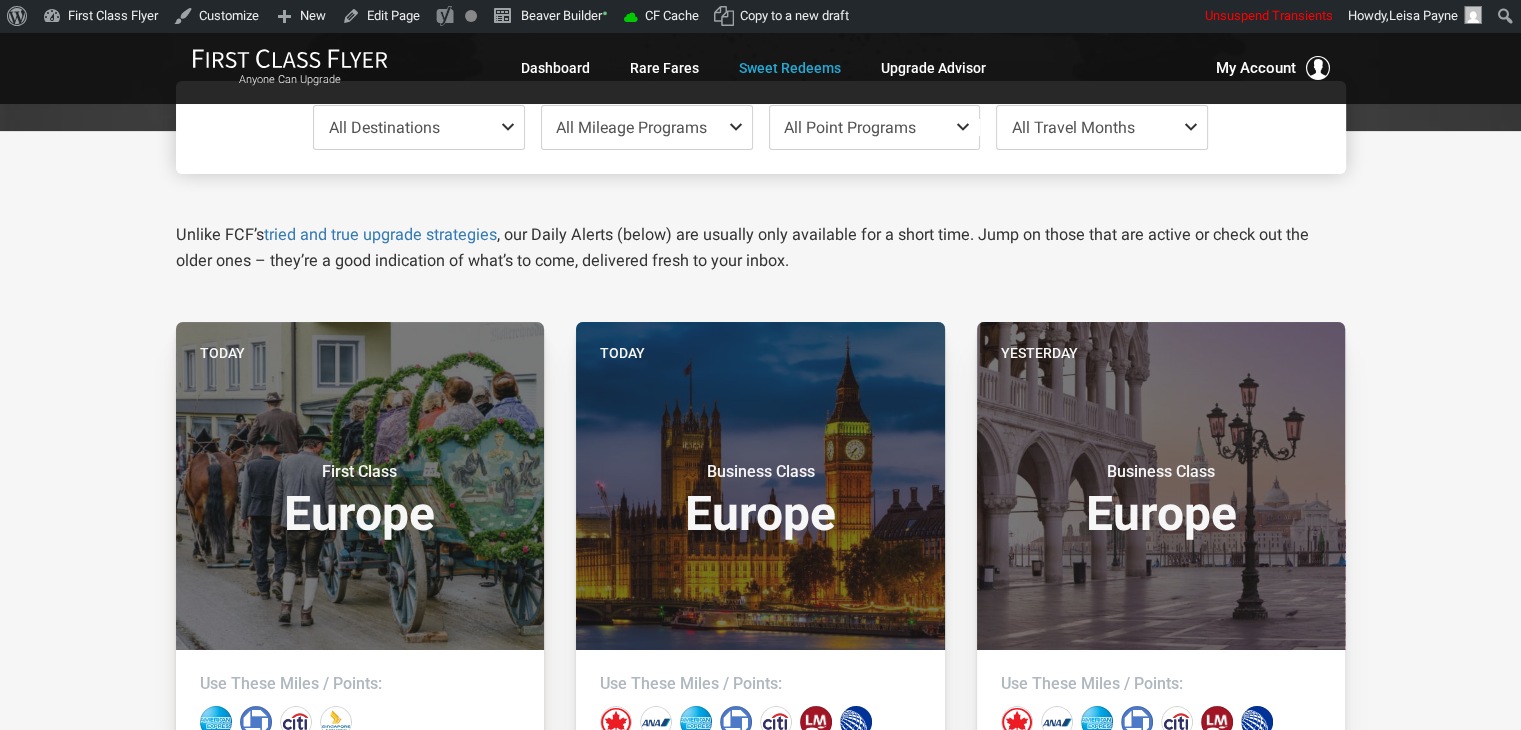 scroll, scrollTop: 244, scrollLeft: 0, axis: vertical 